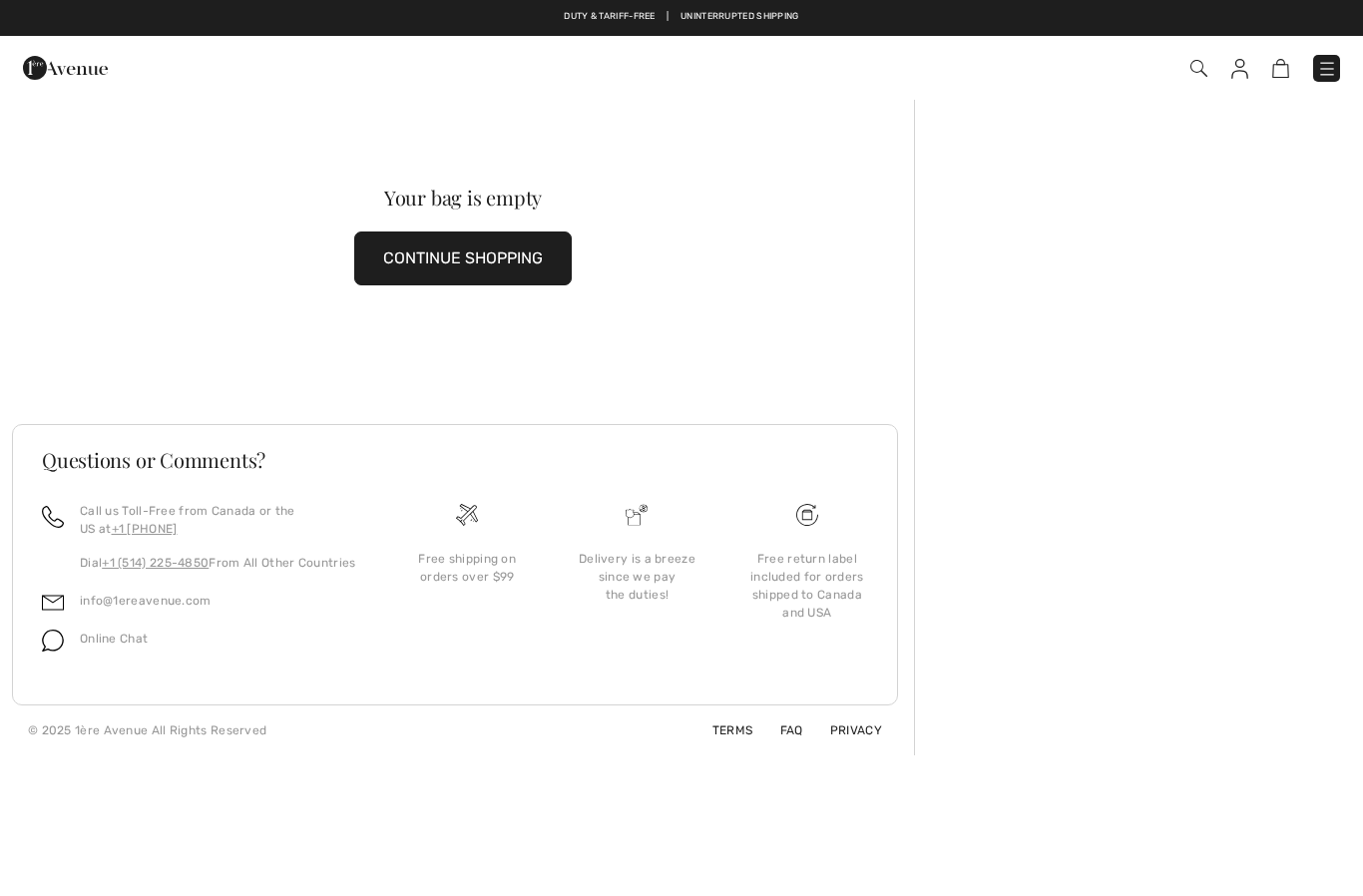 scroll, scrollTop: 0, scrollLeft: 0, axis: both 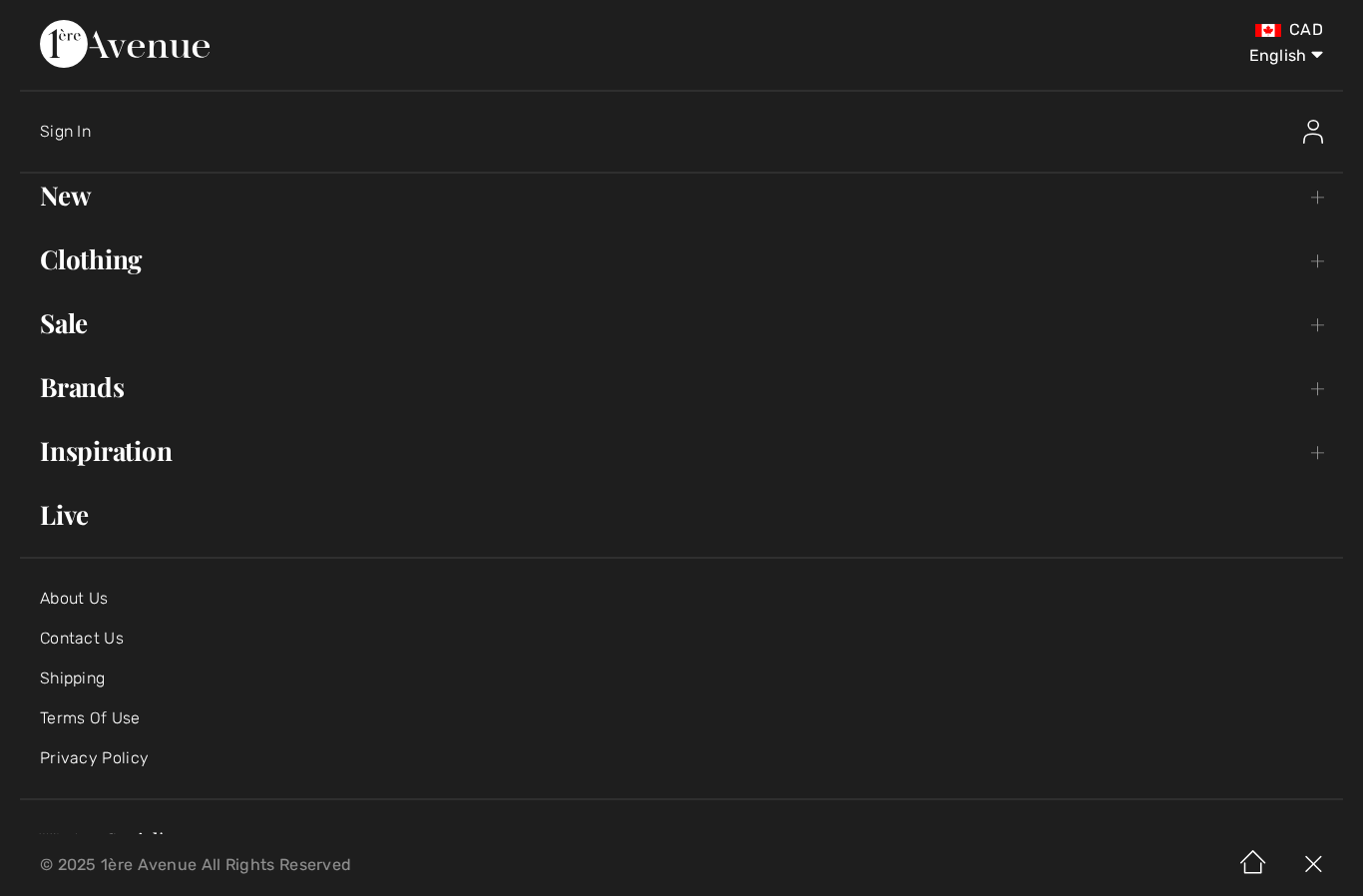 click on "Clothing Toggle submenu" at bounding box center [682, 259] 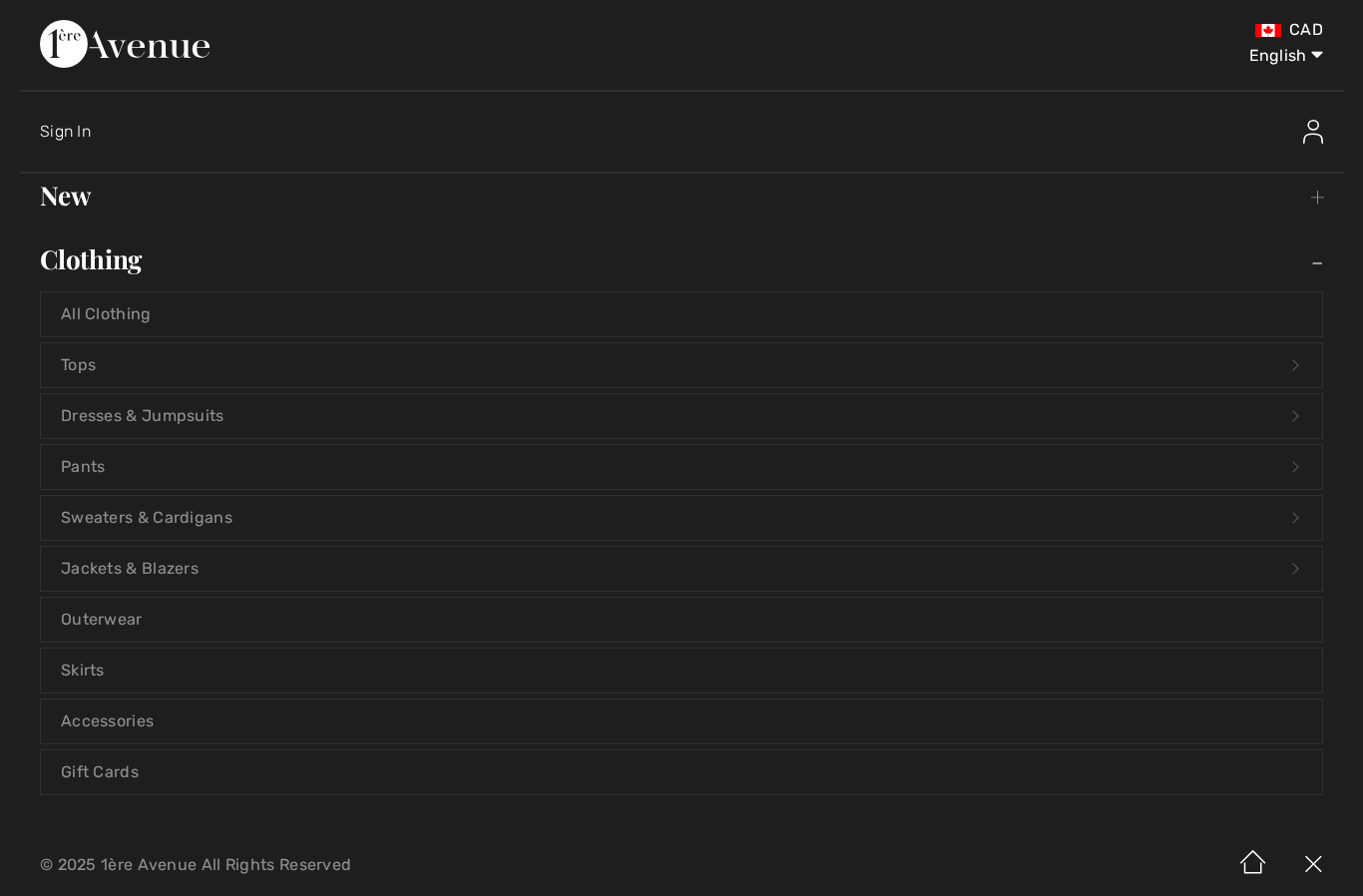 click on "Dresses & Jumpsuits Open submenu" at bounding box center [682, 416] 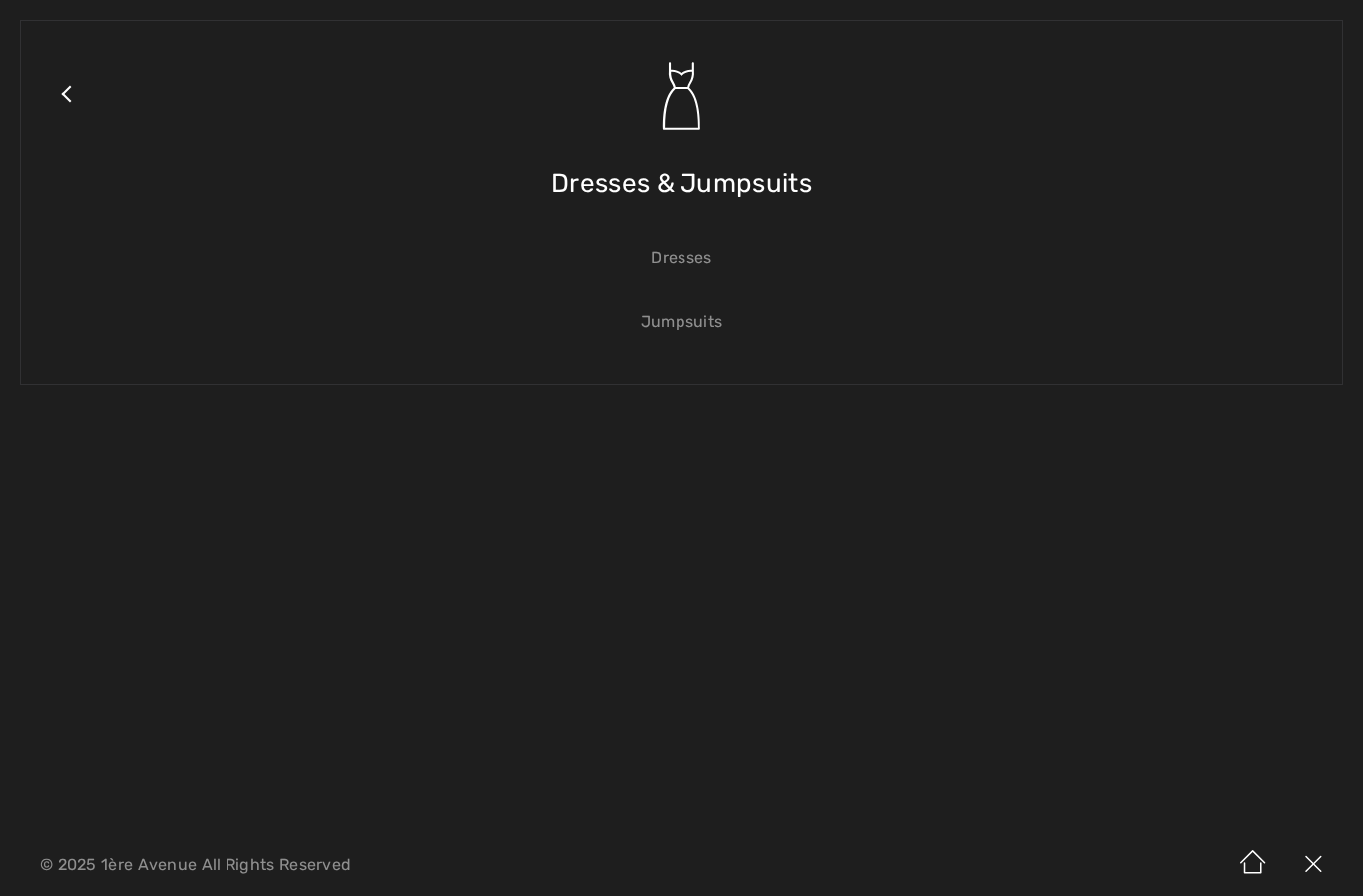 click on "Dresses" at bounding box center [682, 258] 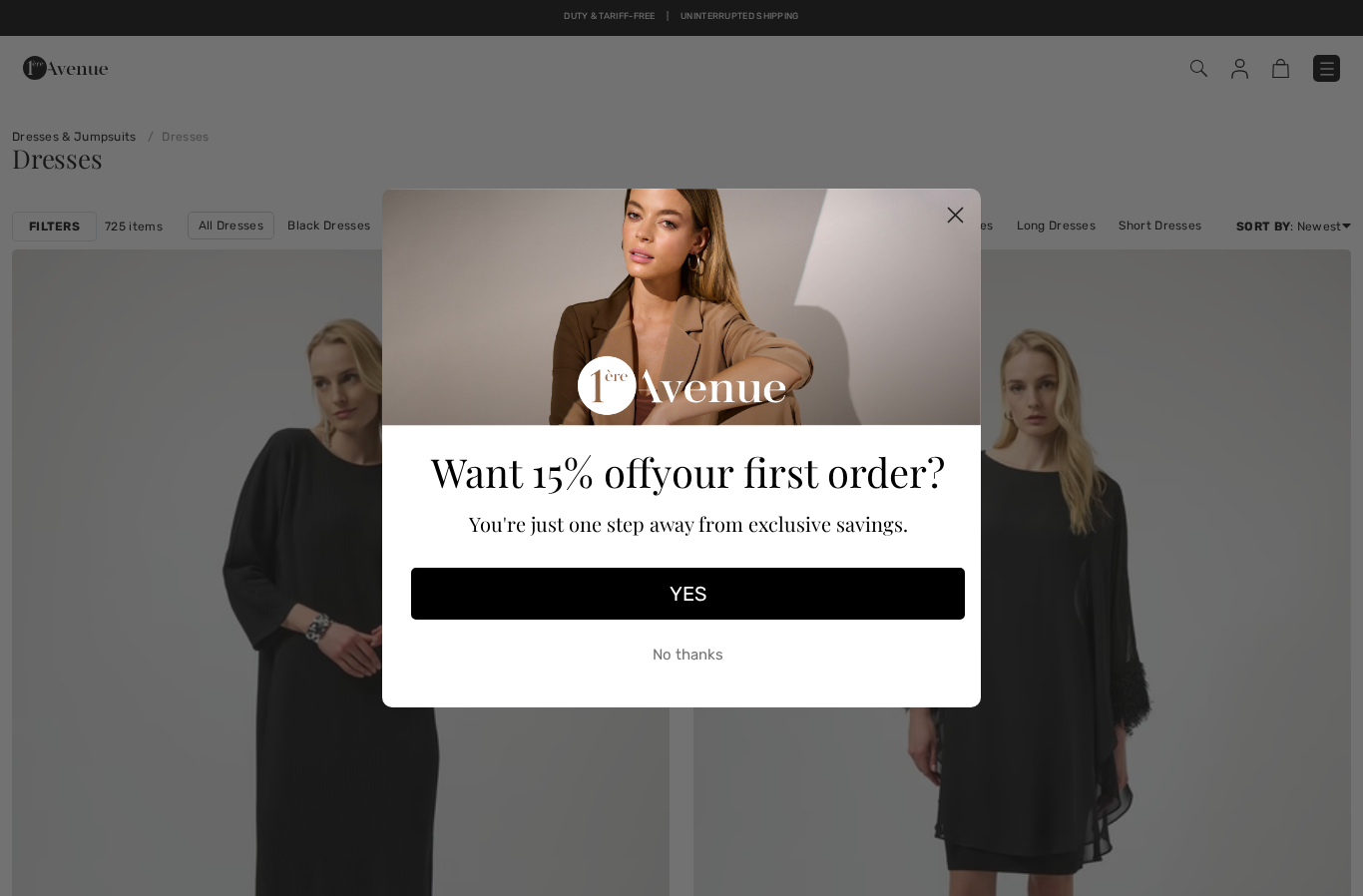 scroll, scrollTop: 0, scrollLeft: 0, axis: both 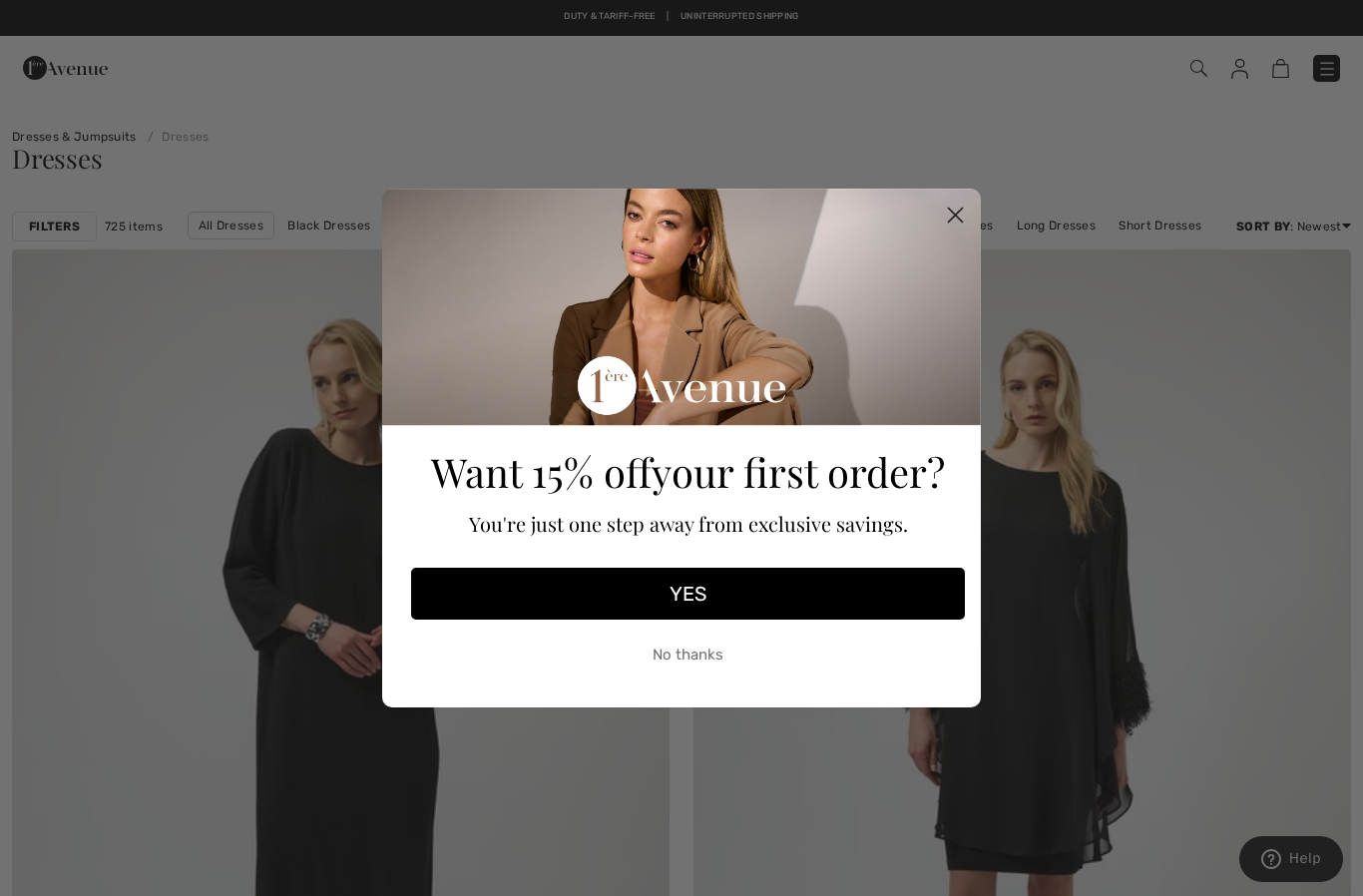 click 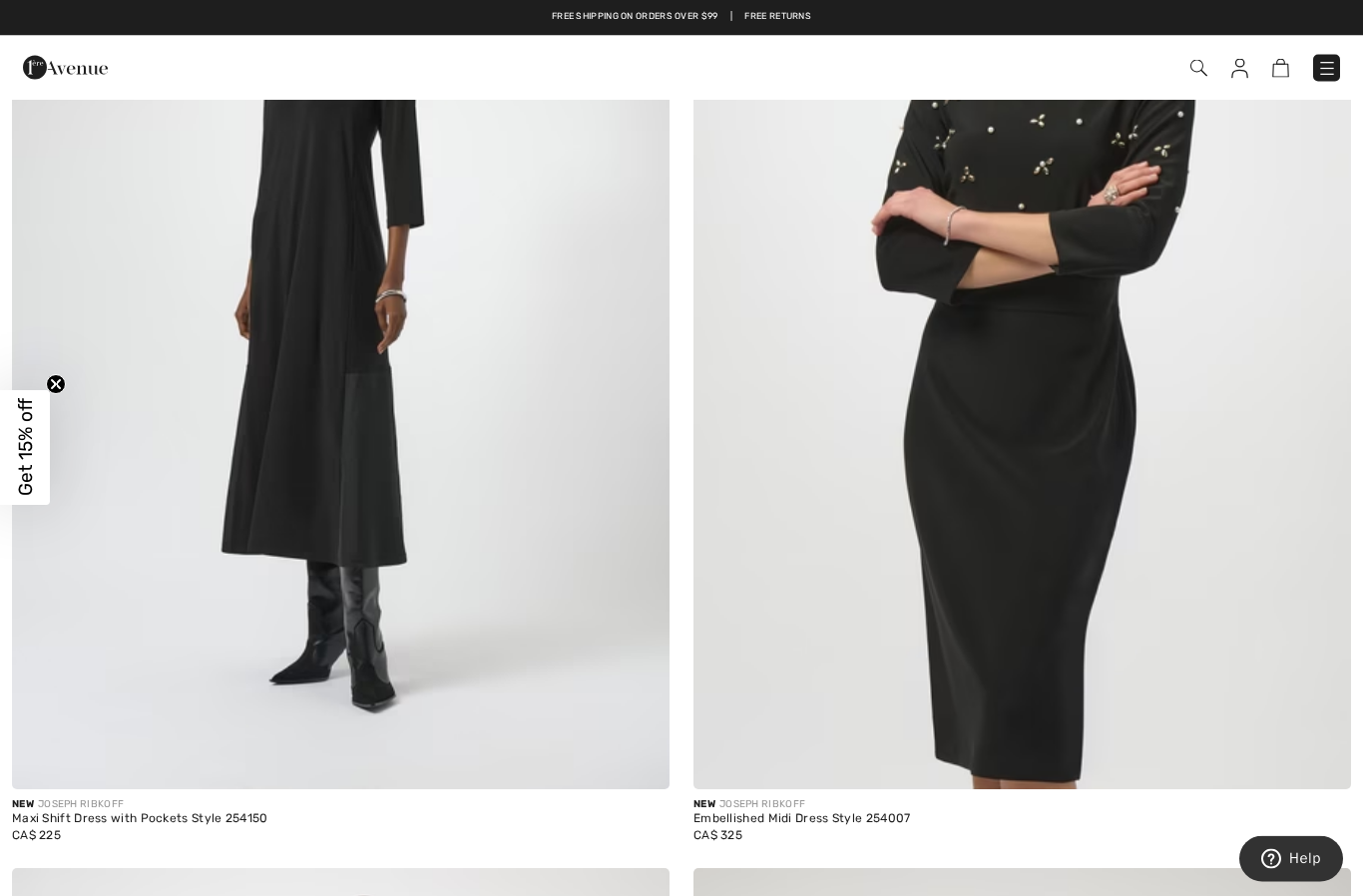 scroll, scrollTop: 1511, scrollLeft: 0, axis: vertical 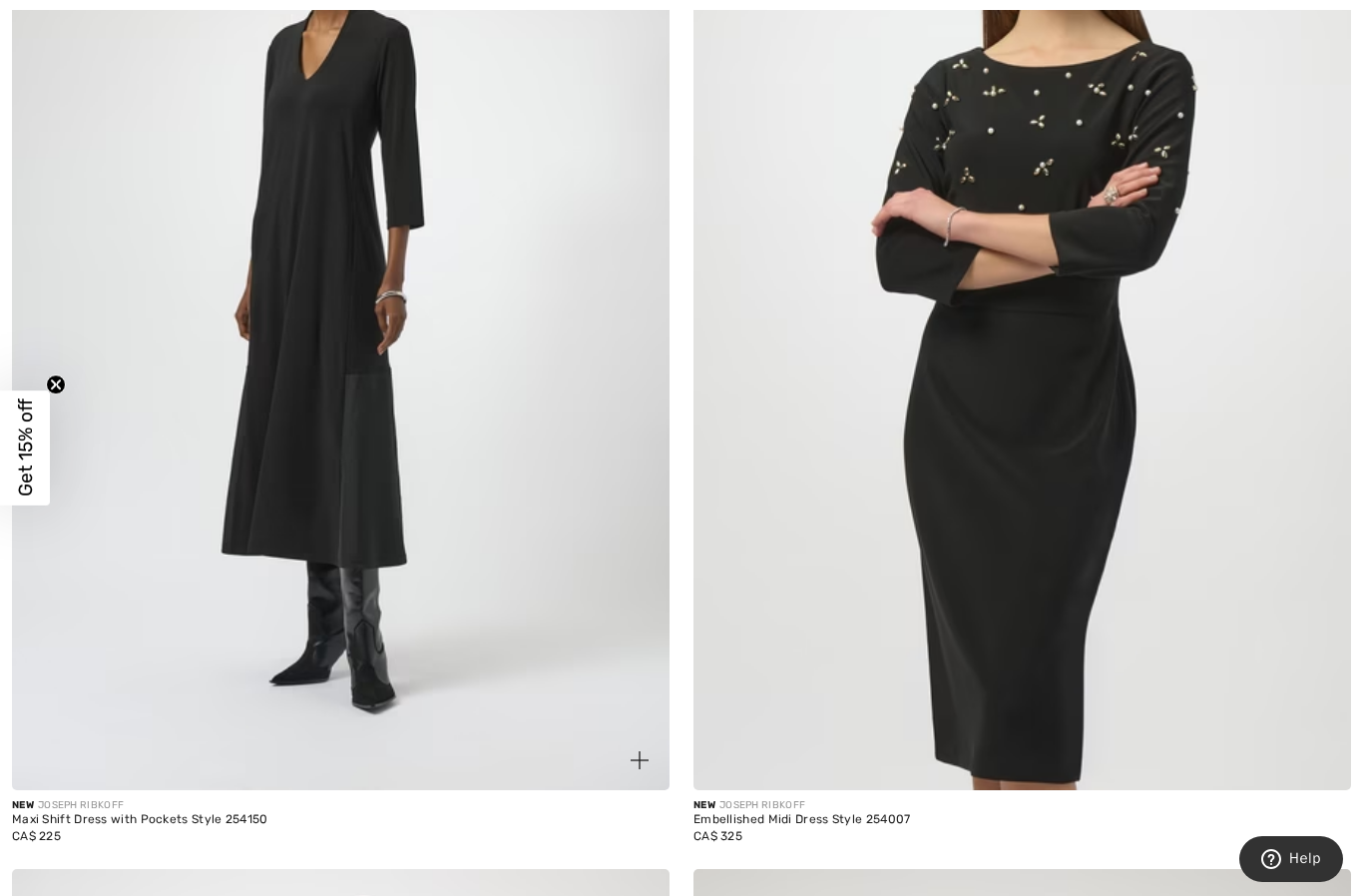 click at bounding box center [340, 296] 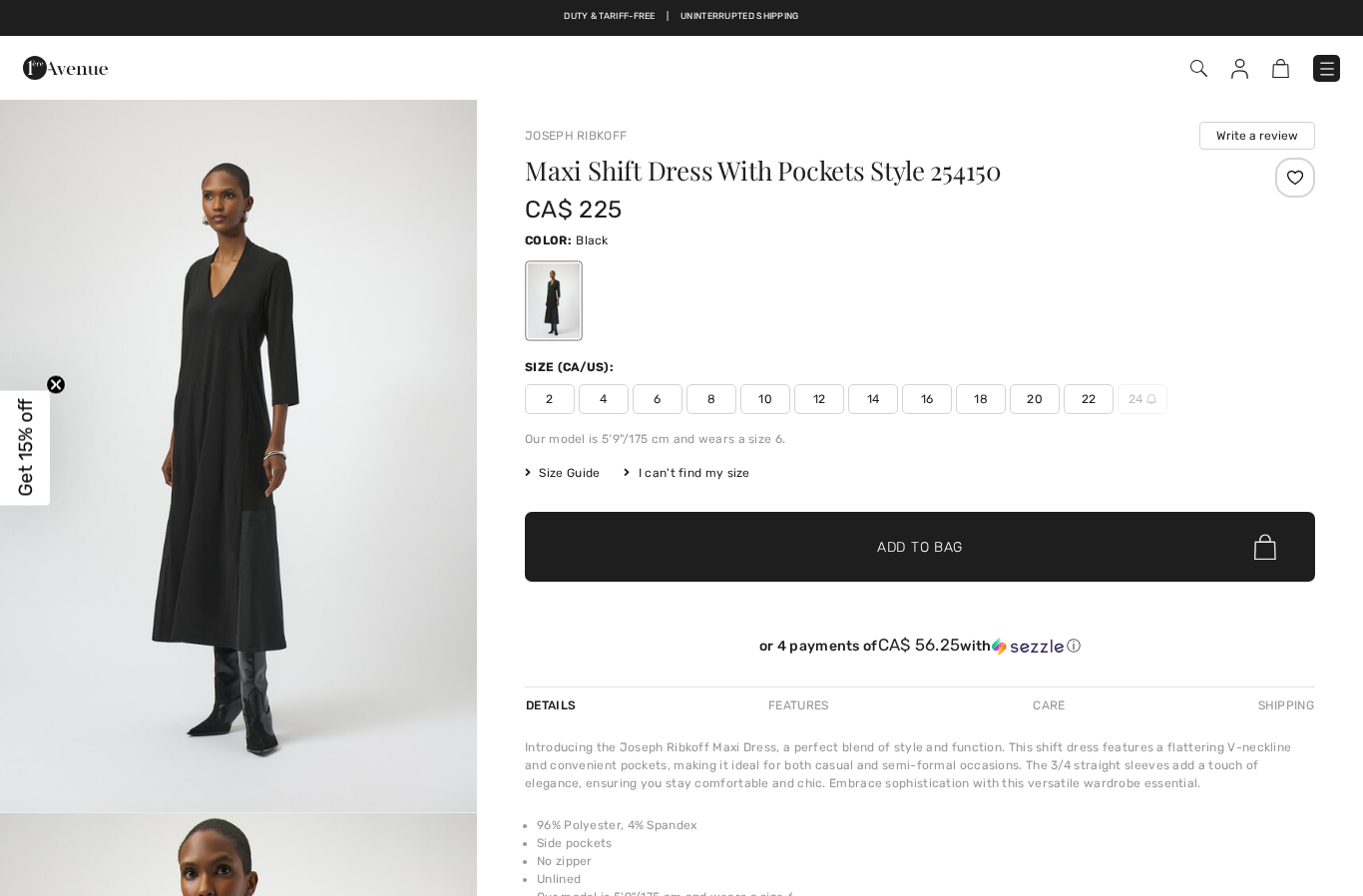 scroll, scrollTop: 0, scrollLeft: 0, axis: both 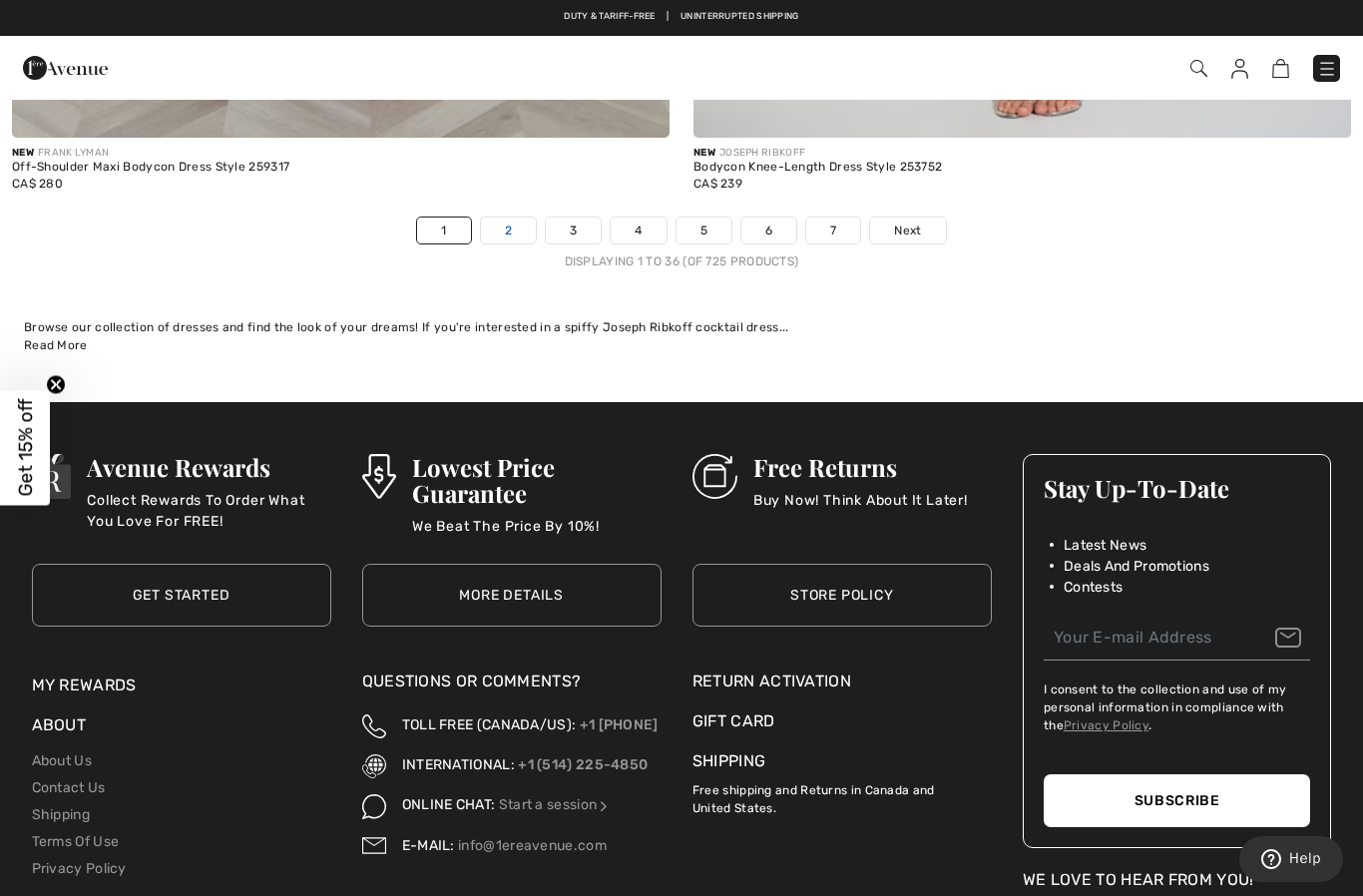 click on "2" at bounding box center [508, 230] 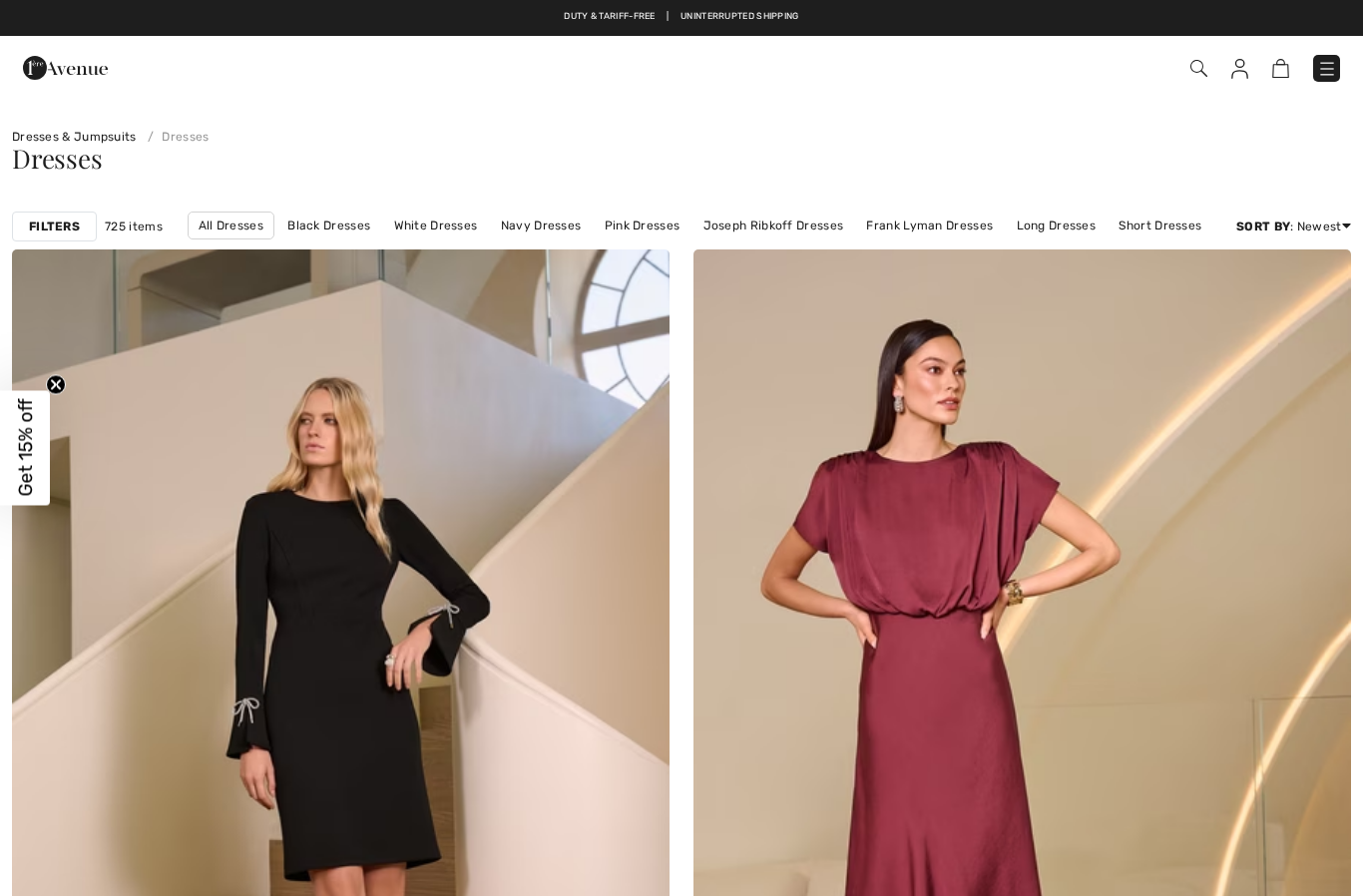 scroll, scrollTop: 0, scrollLeft: 0, axis: both 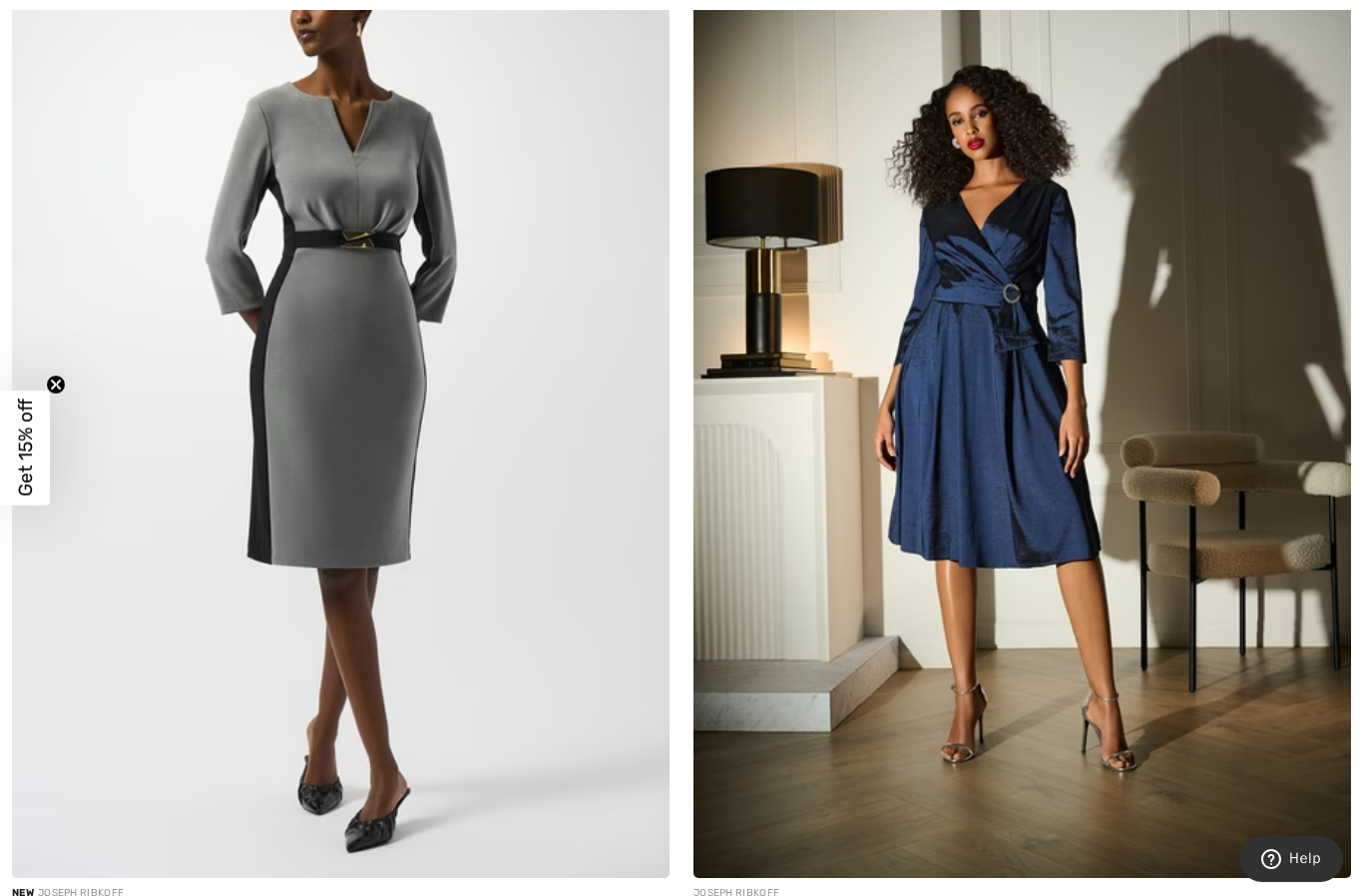 click at bounding box center (1022, 385) 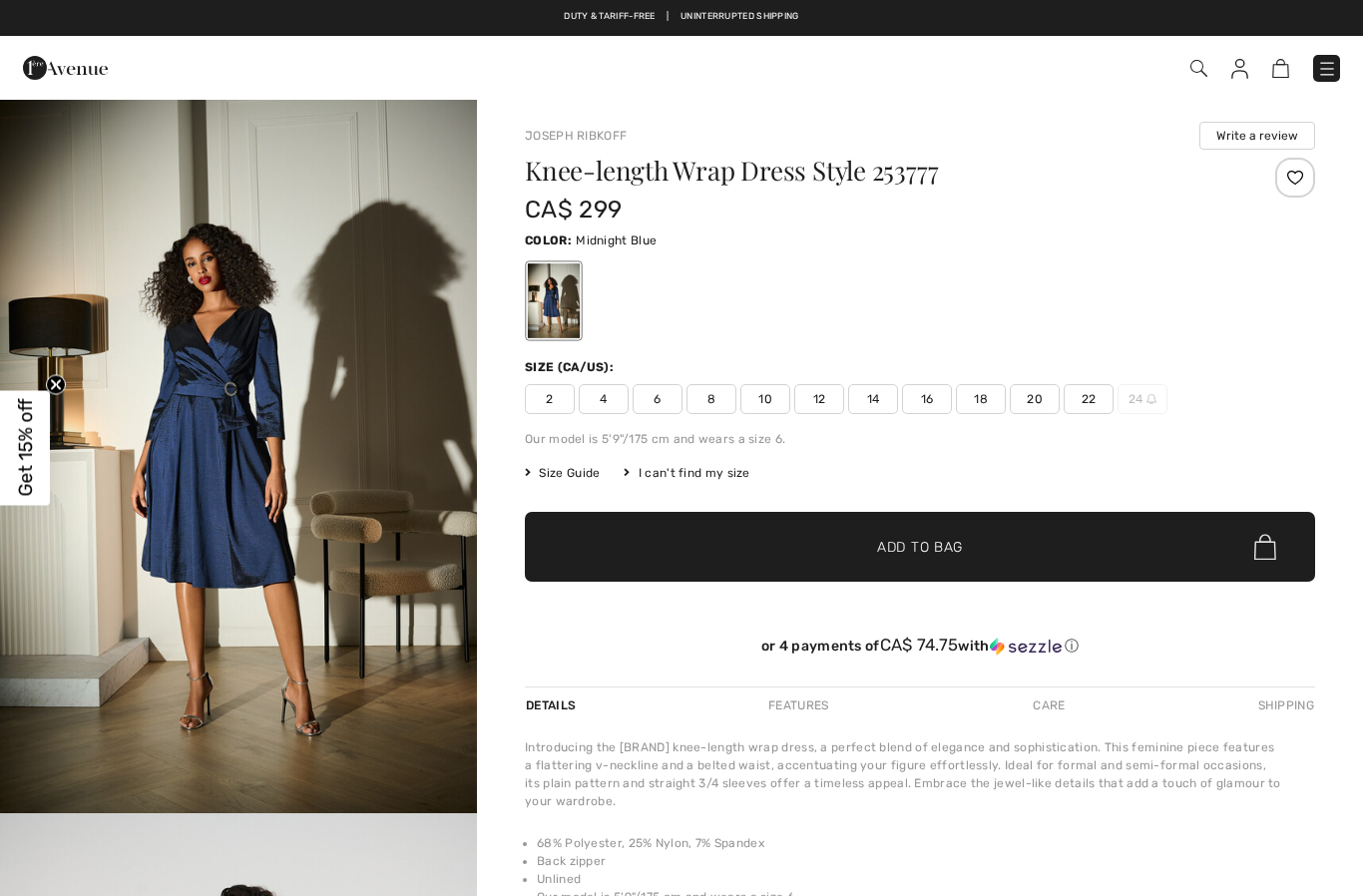 scroll, scrollTop: 0, scrollLeft: 0, axis: both 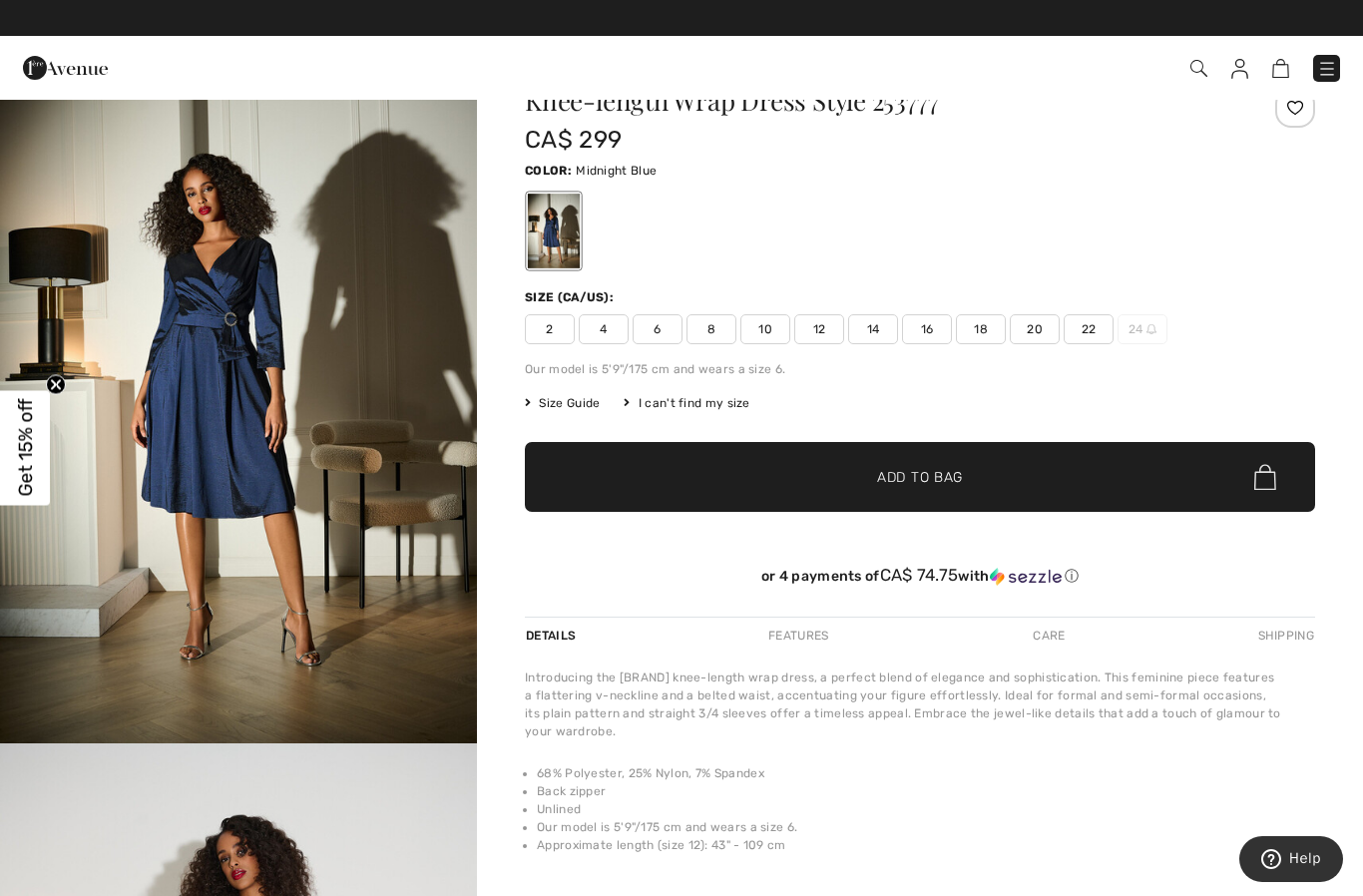 click at bounding box center [238, 385] 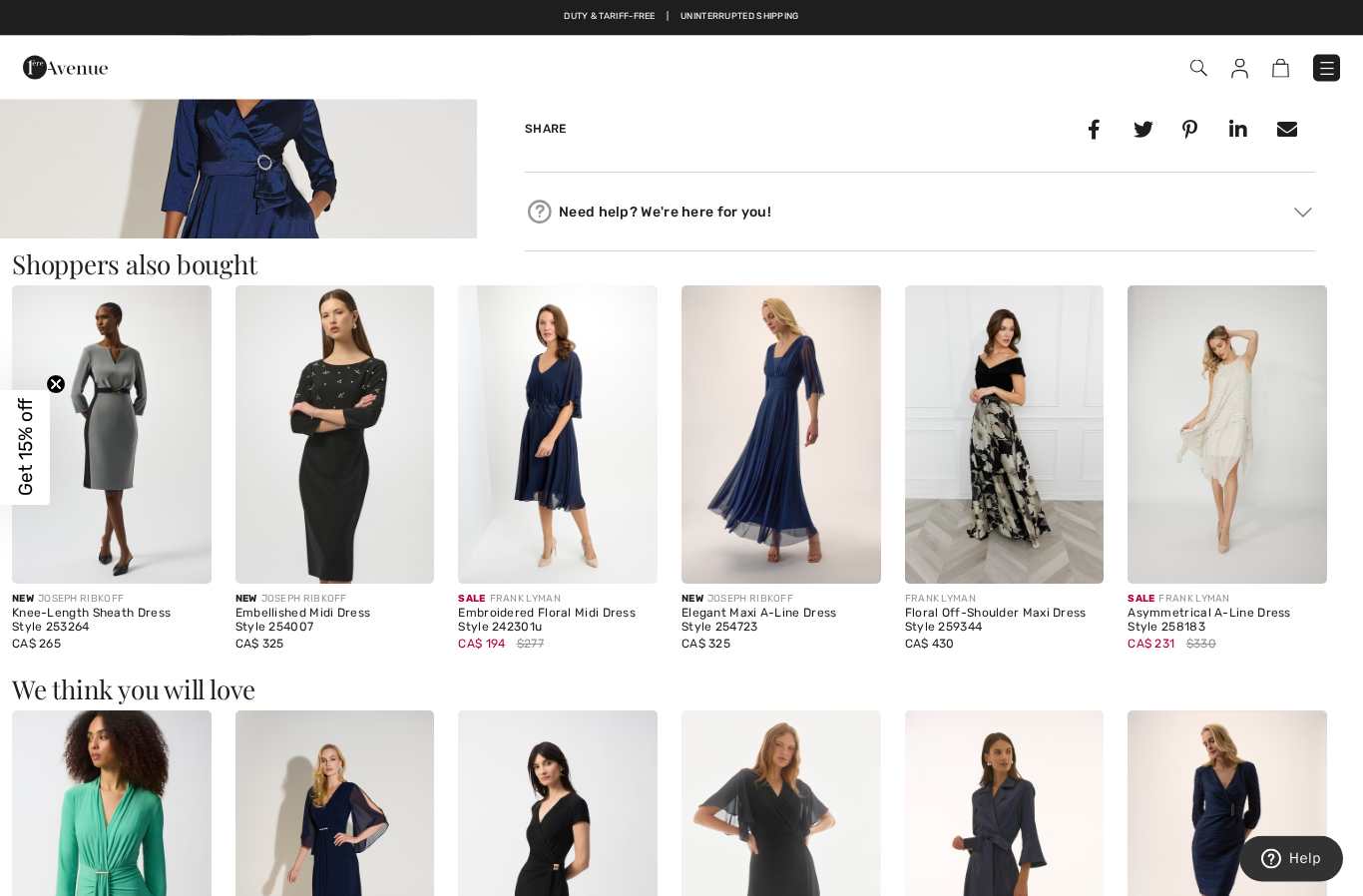 scroll, scrollTop: 909, scrollLeft: 0, axis: vertical 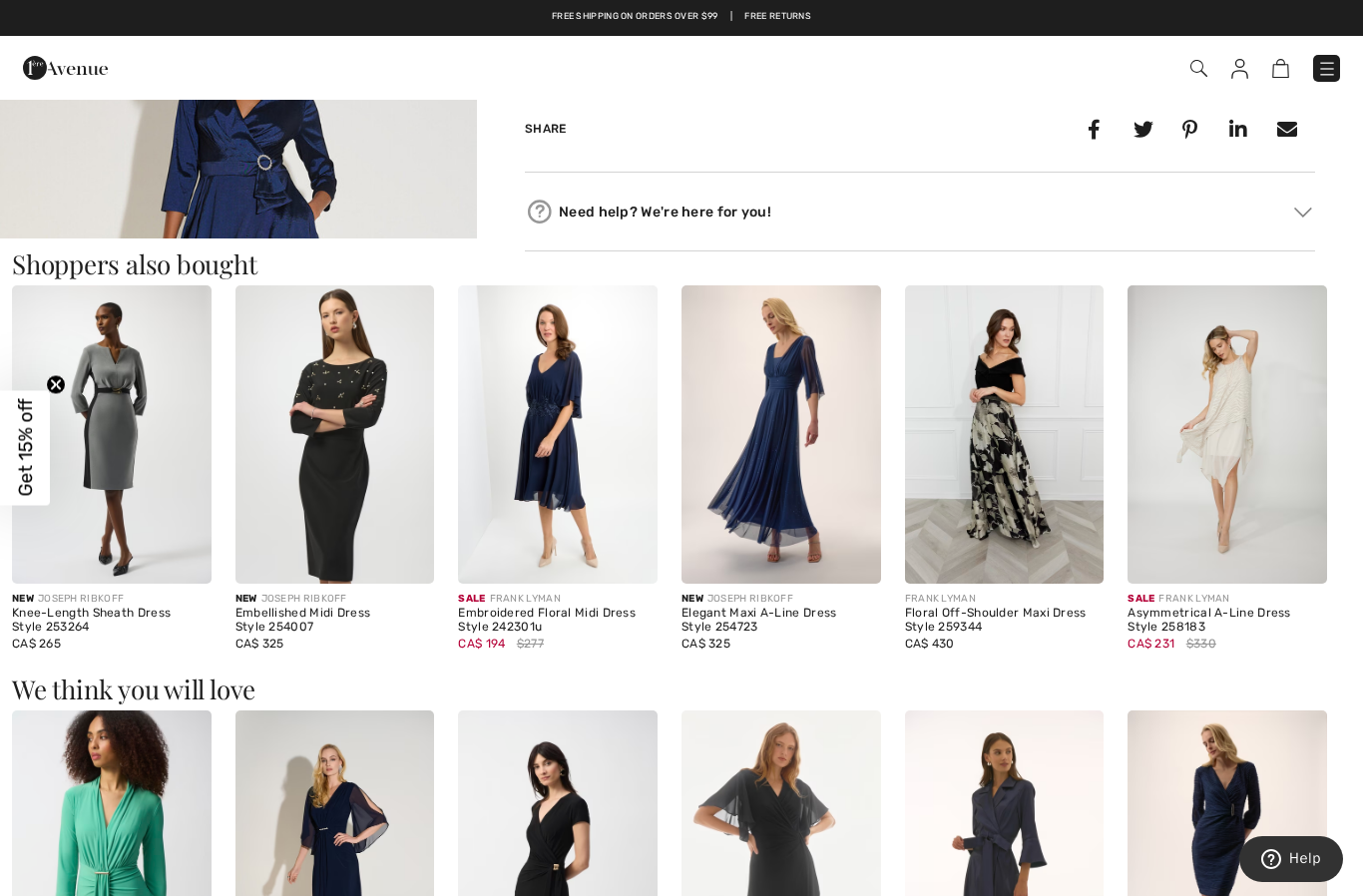 click at bounding box center (558, 434) 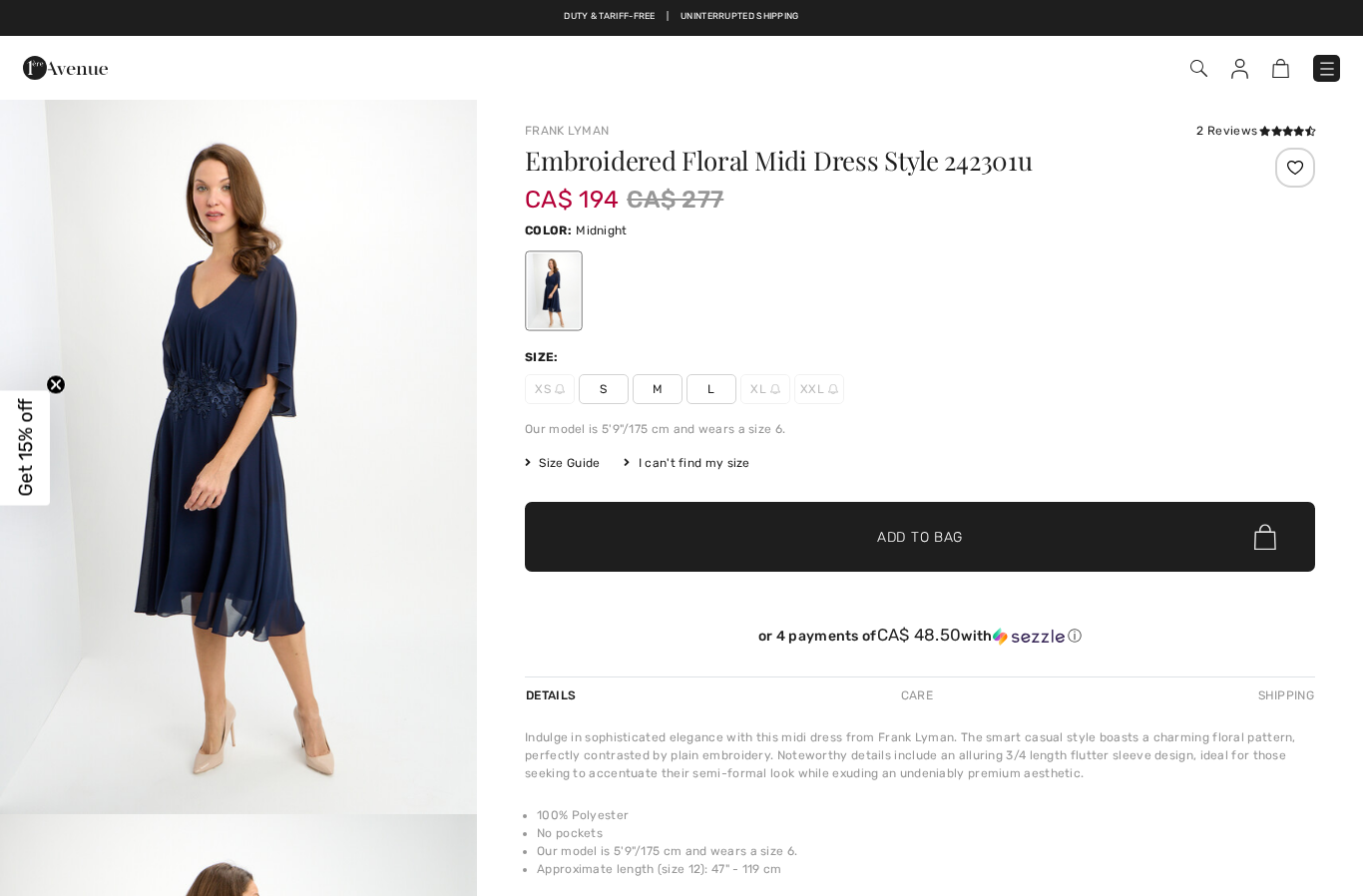 checkbox on "true" 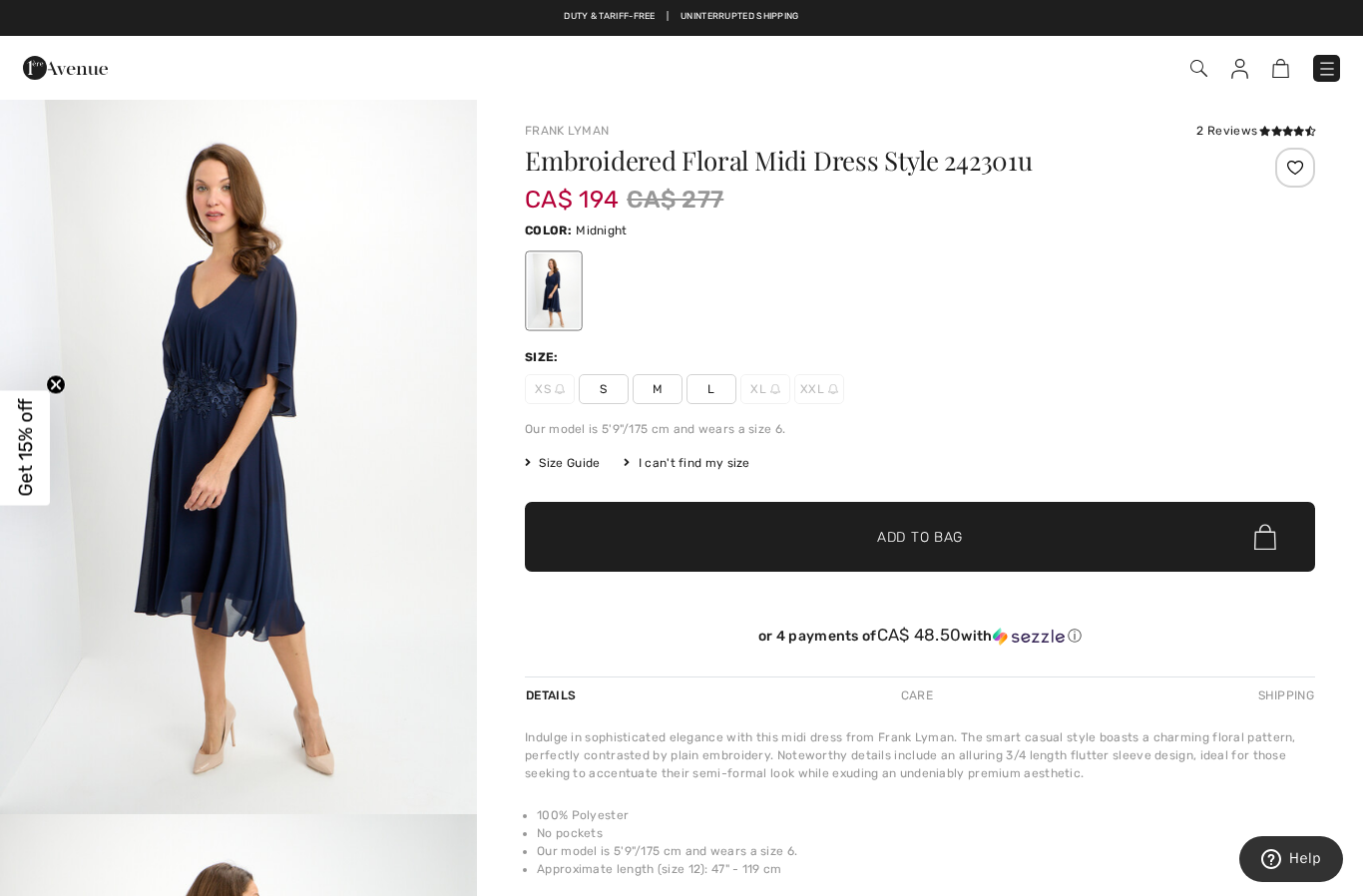 scroll, scrollTop: 0, scrollLeft: 0, axis: both 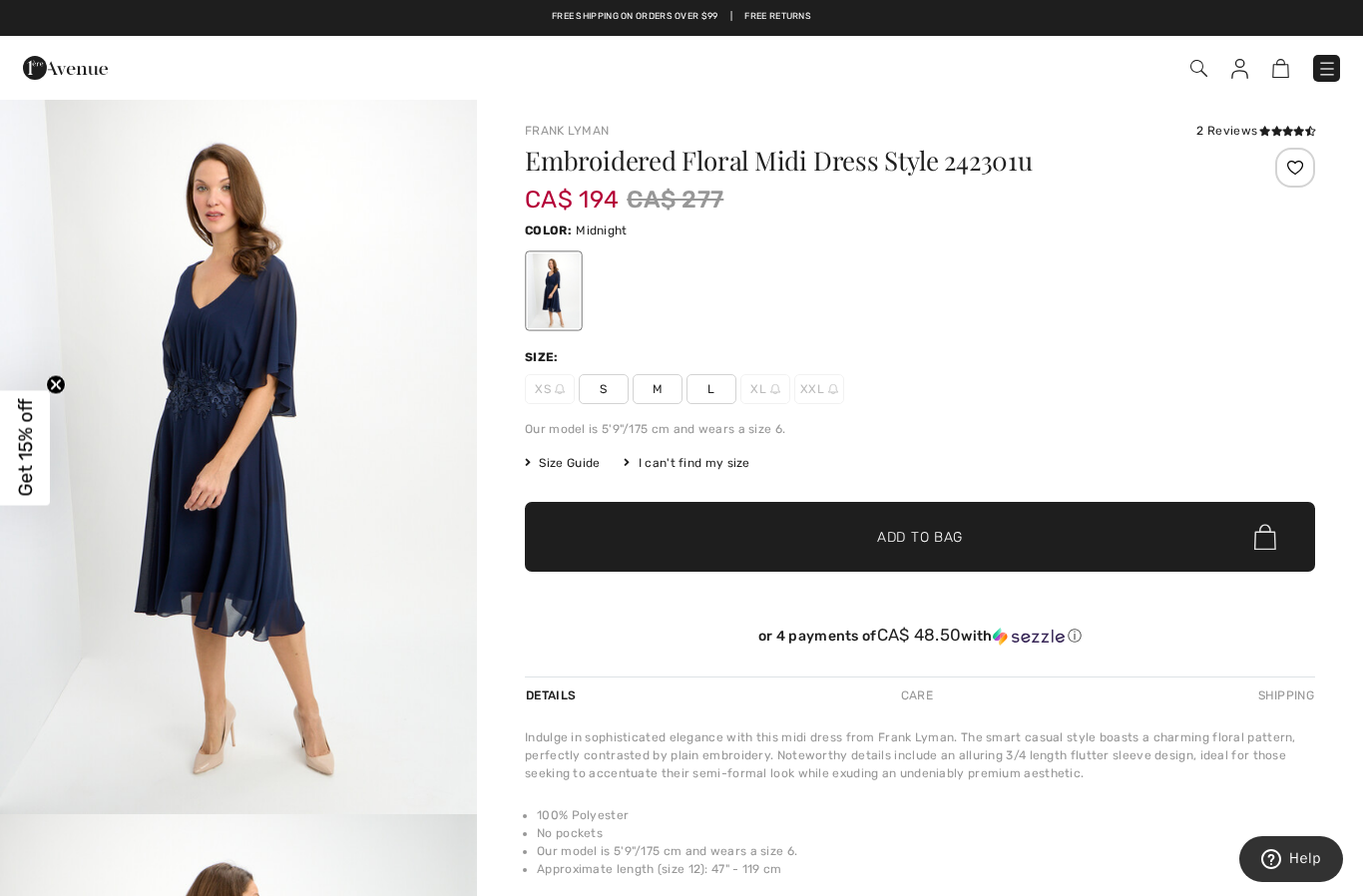 click at bounding box center [1327, 69] 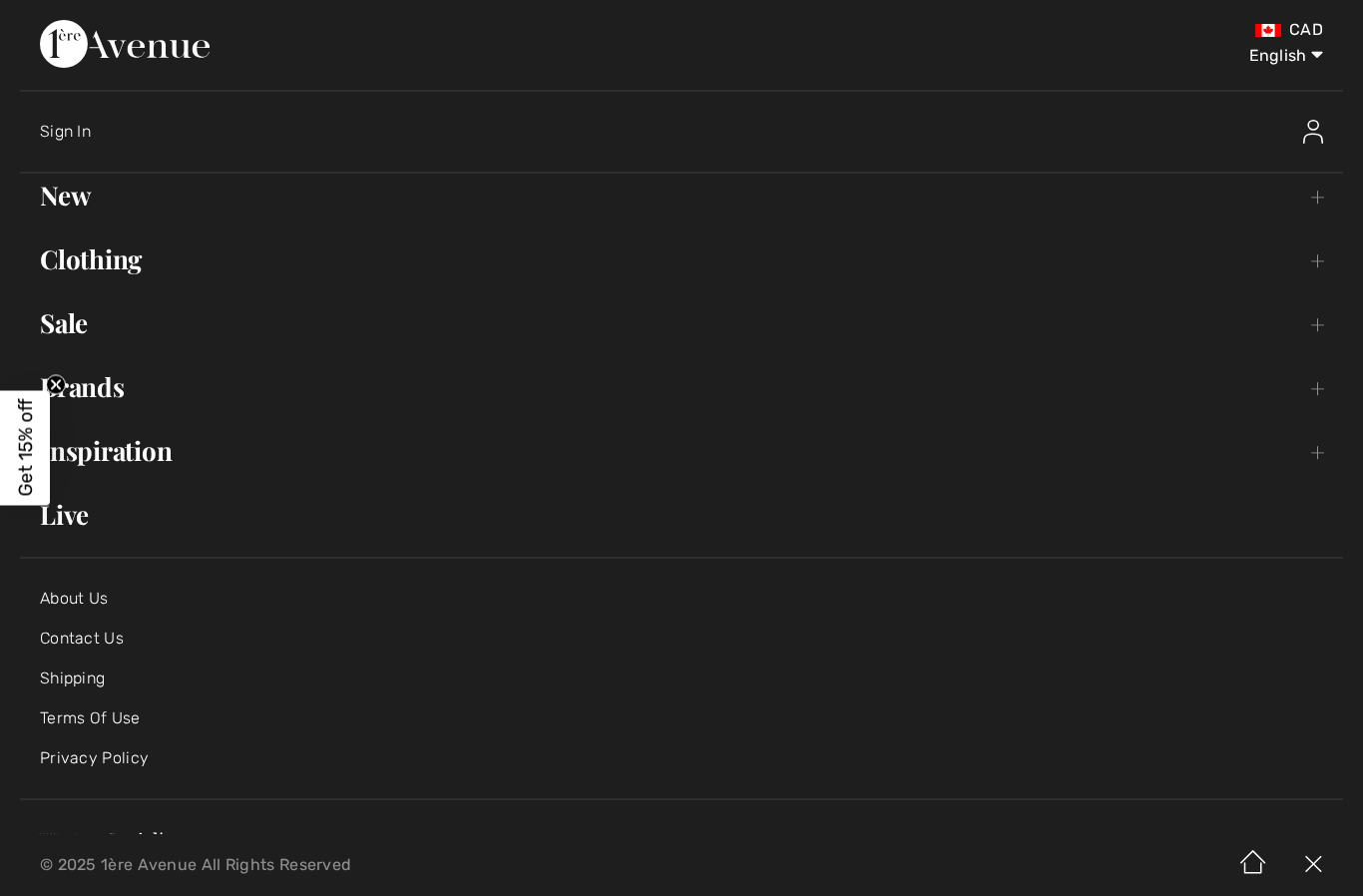 click on "Sale Toggle submenu" at bounding box center [682, 323] 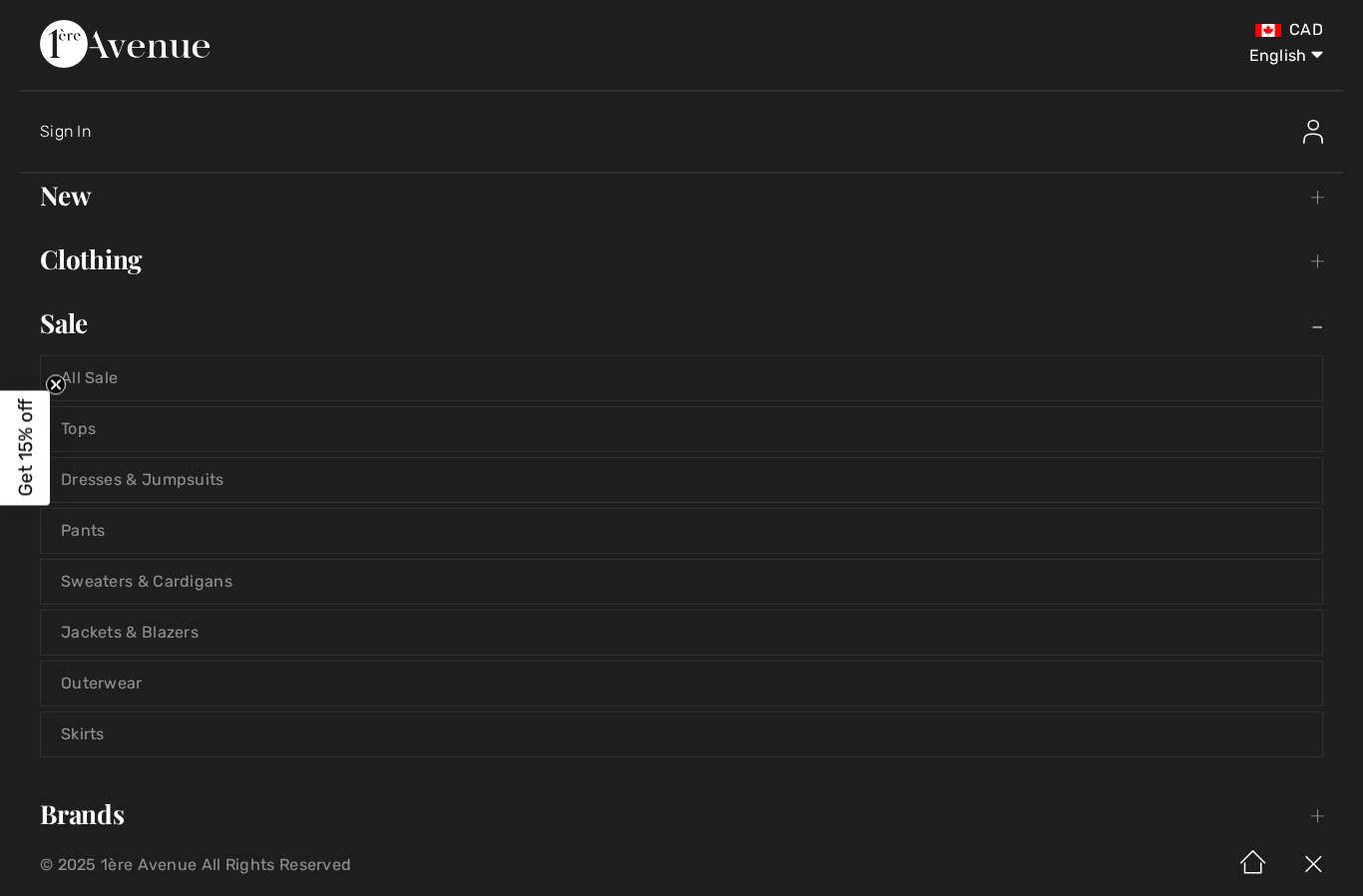 click on "Dresses & Jumpsuits" at bounding box center [682, 480] 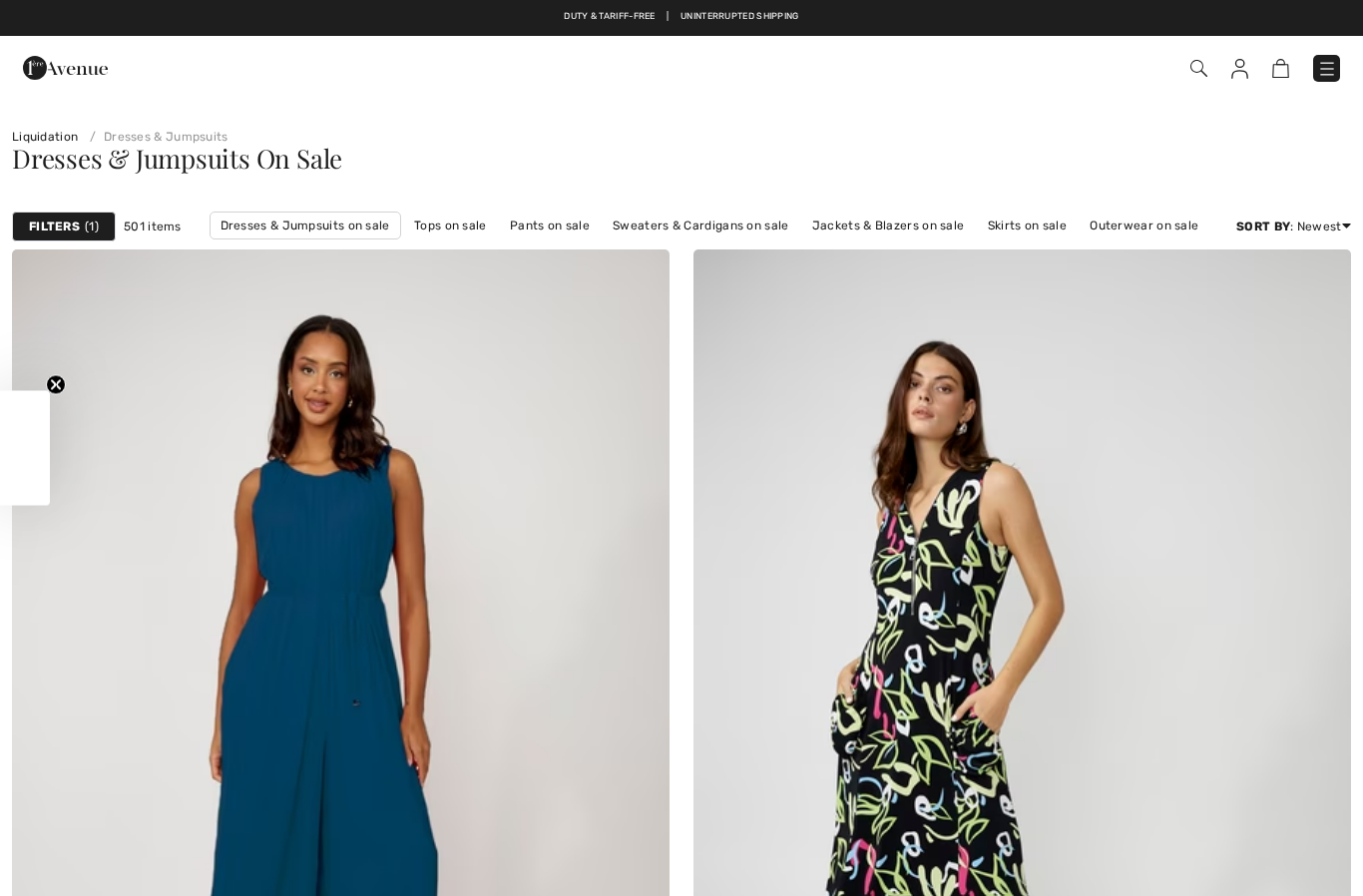scroll, scrollTop: 0, scrollLeft: 0, axis: both 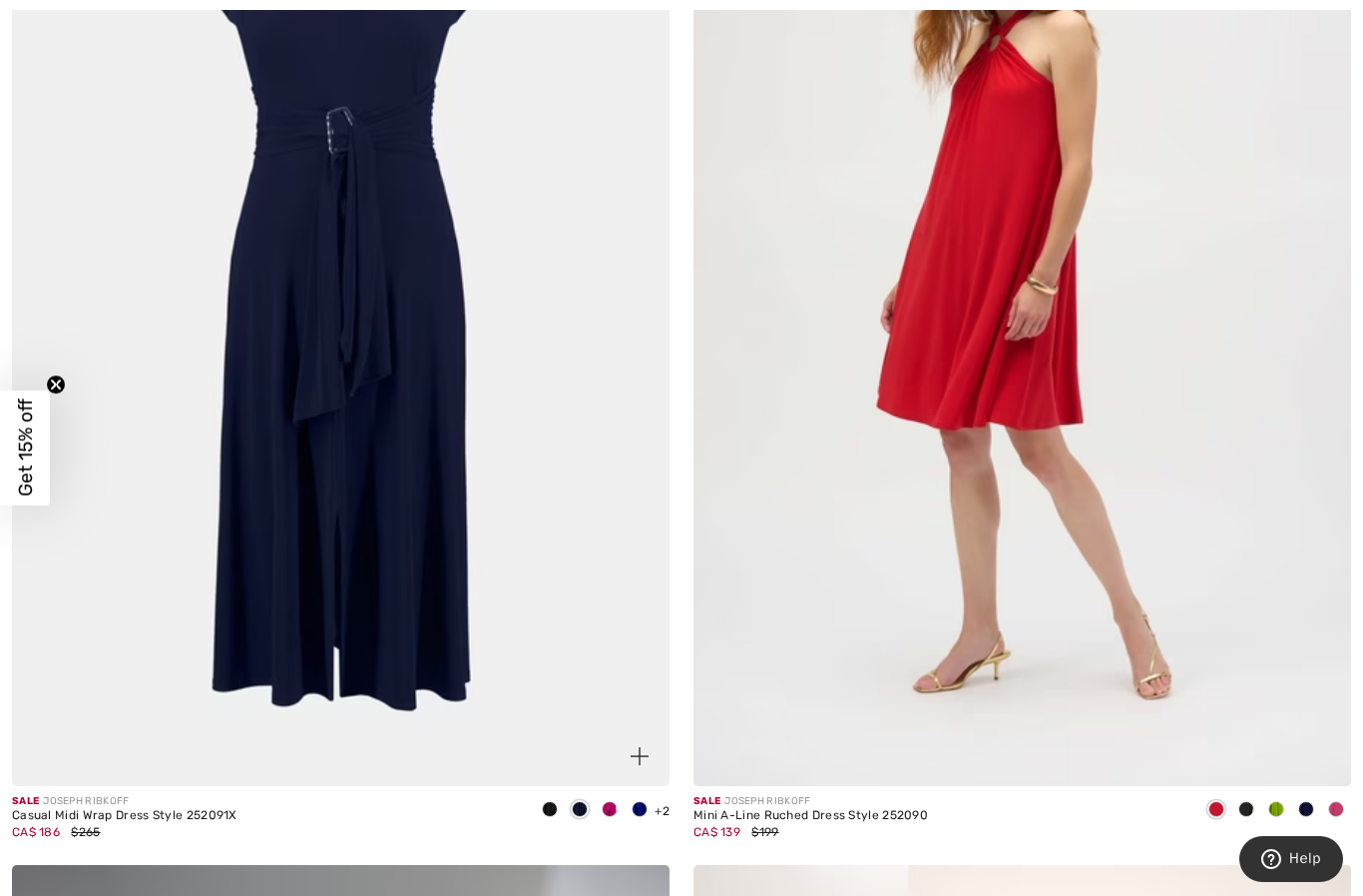 click at bounding box center [610, 810] 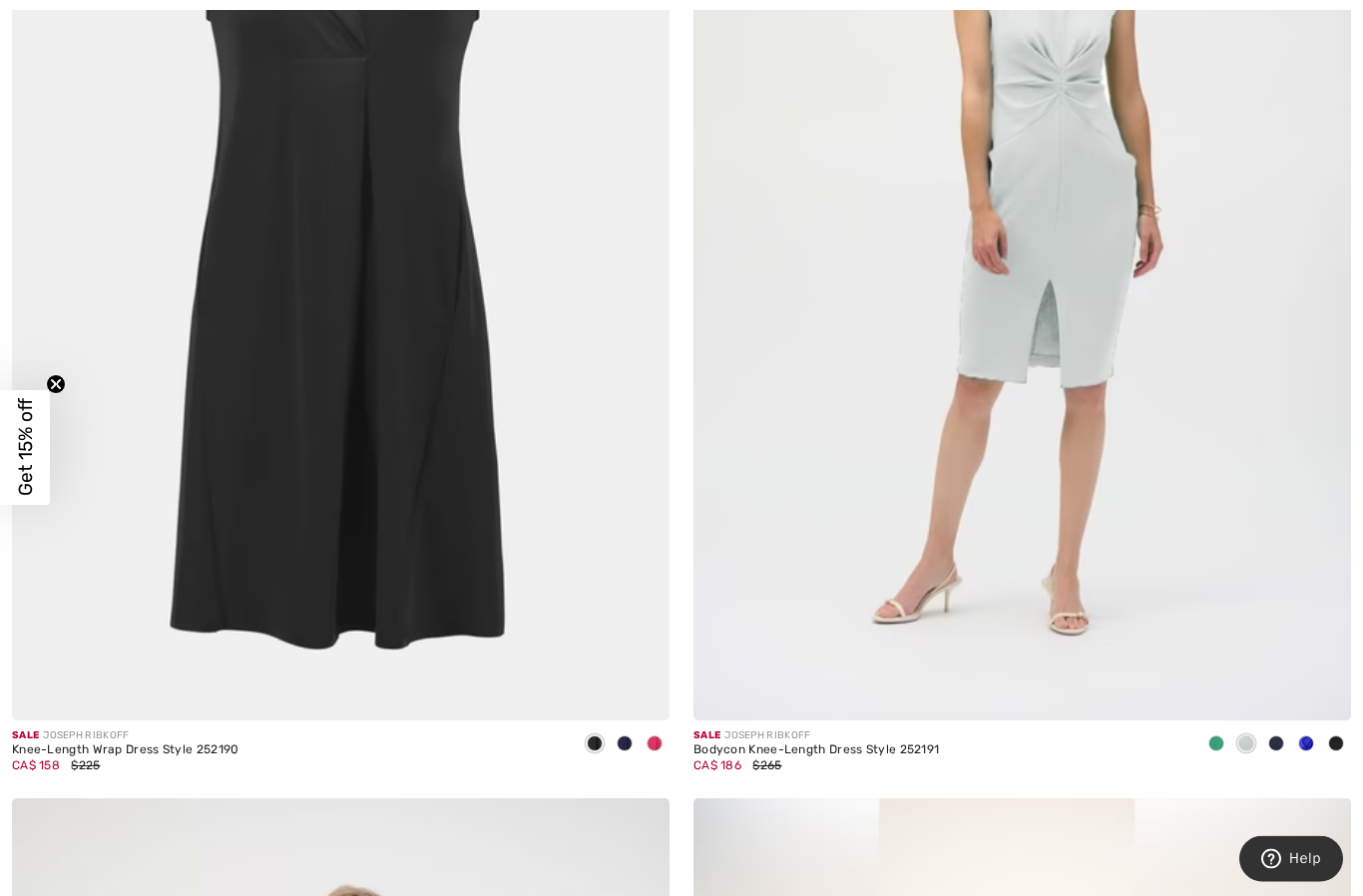 scroll, scrollTop: 4807, scrollLeft: 0, axis: vertical 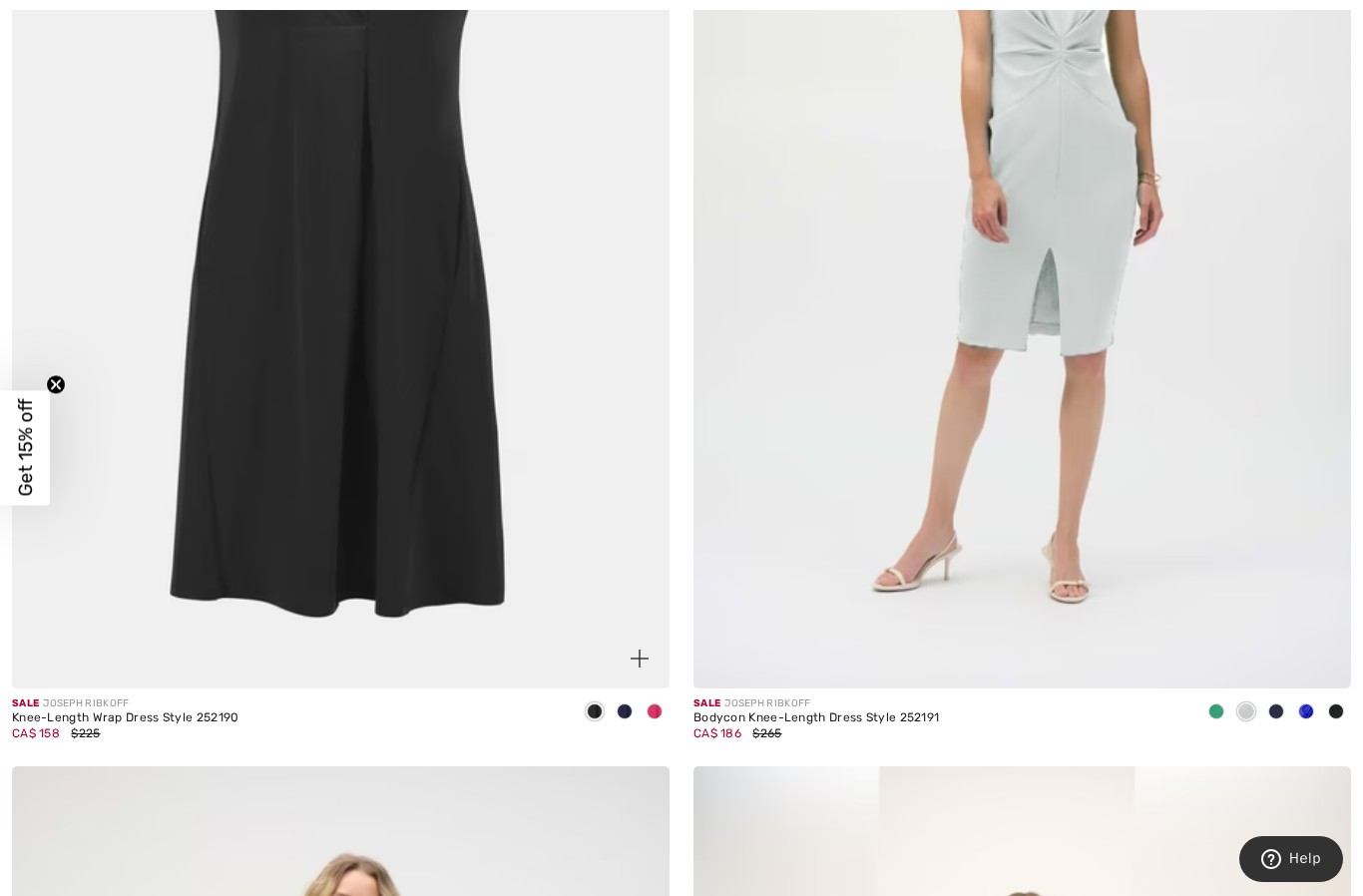 click at bounding box center (655, 711) 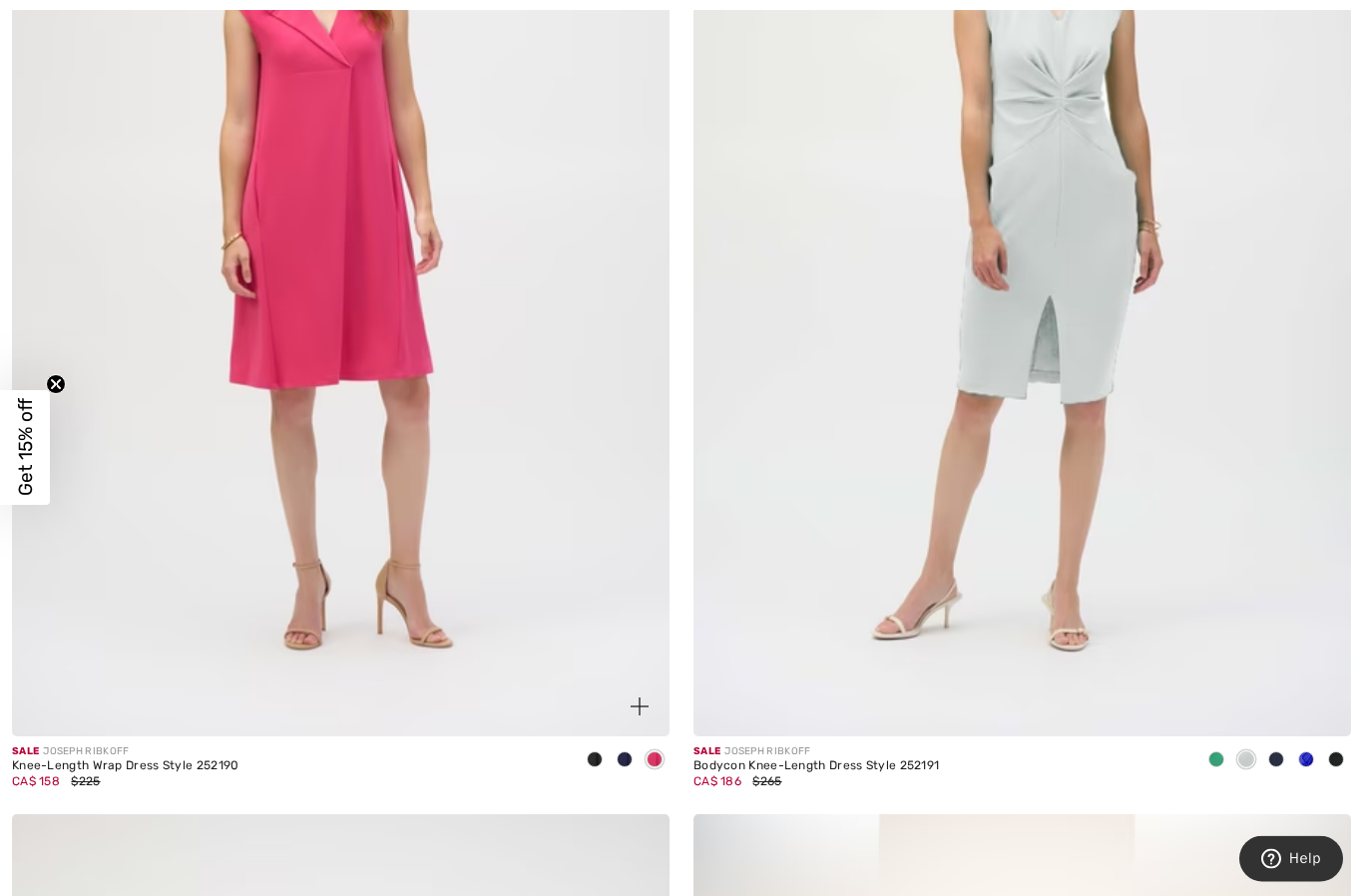 scroll, scrollTop: 4760, scrollLeft: 0, axis: vertical 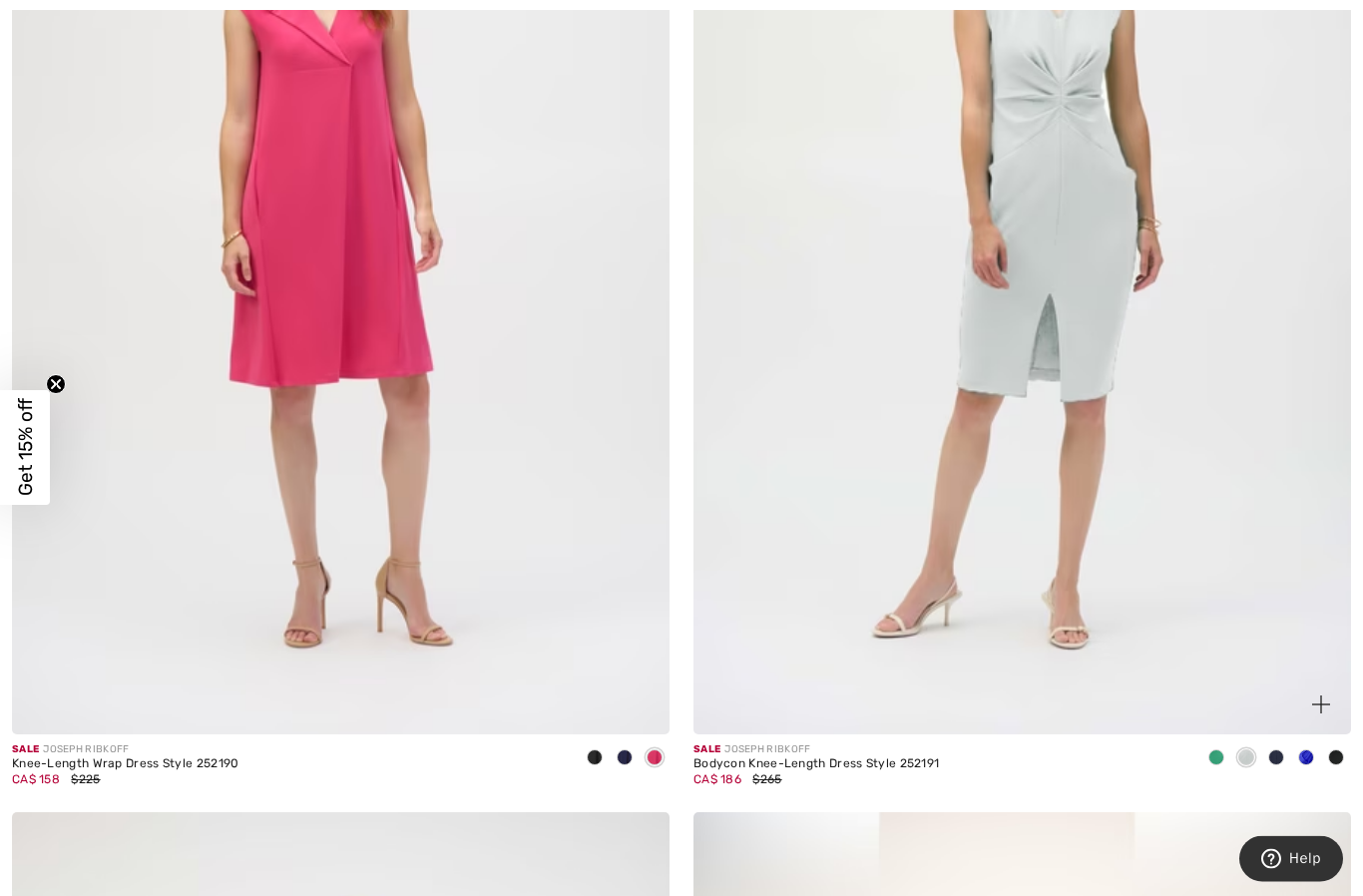 click at bounding box center (1276, 758) 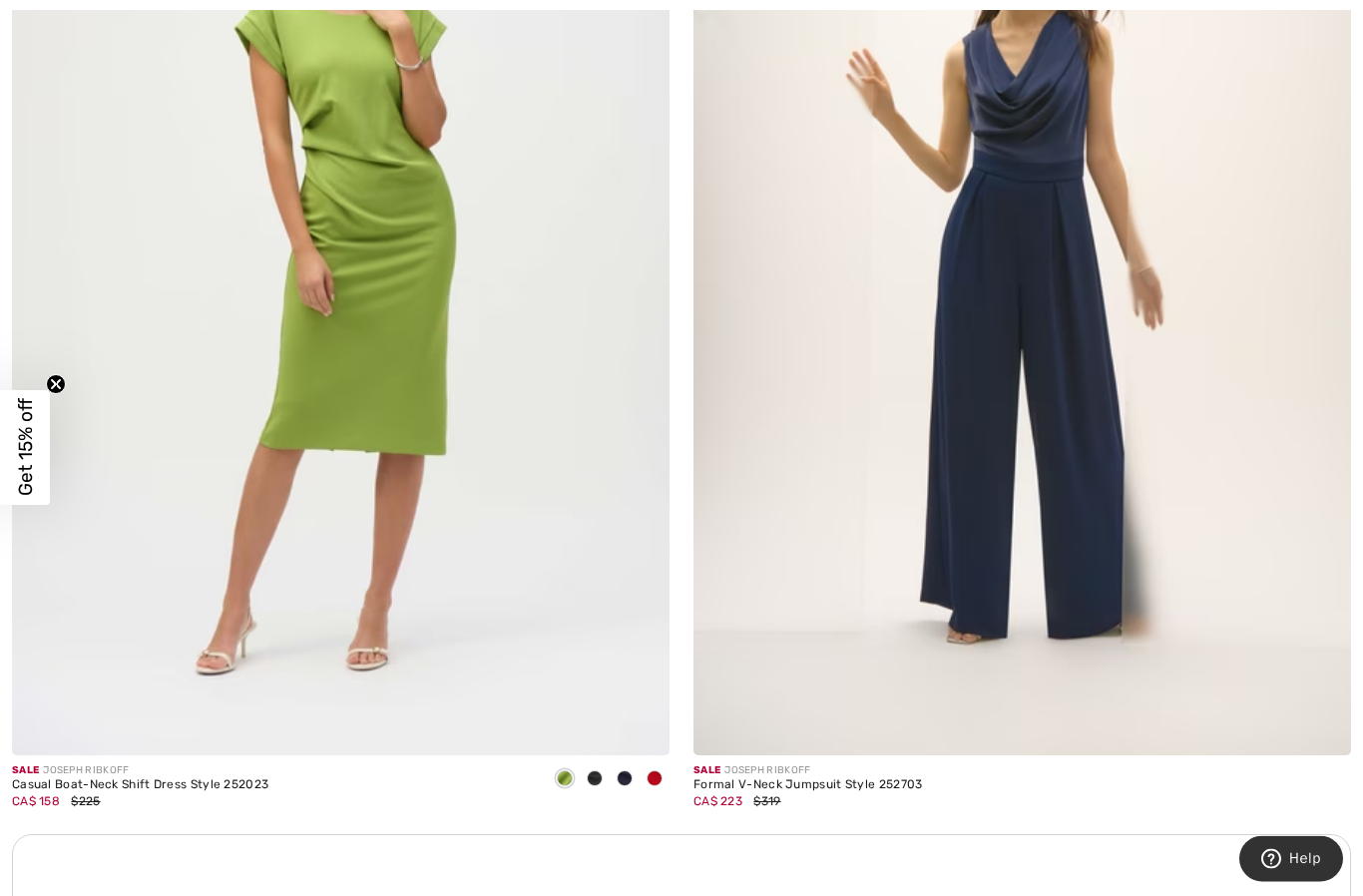 scroll, scrollTop: 5810, scrollLeft: 0, axis: vertical 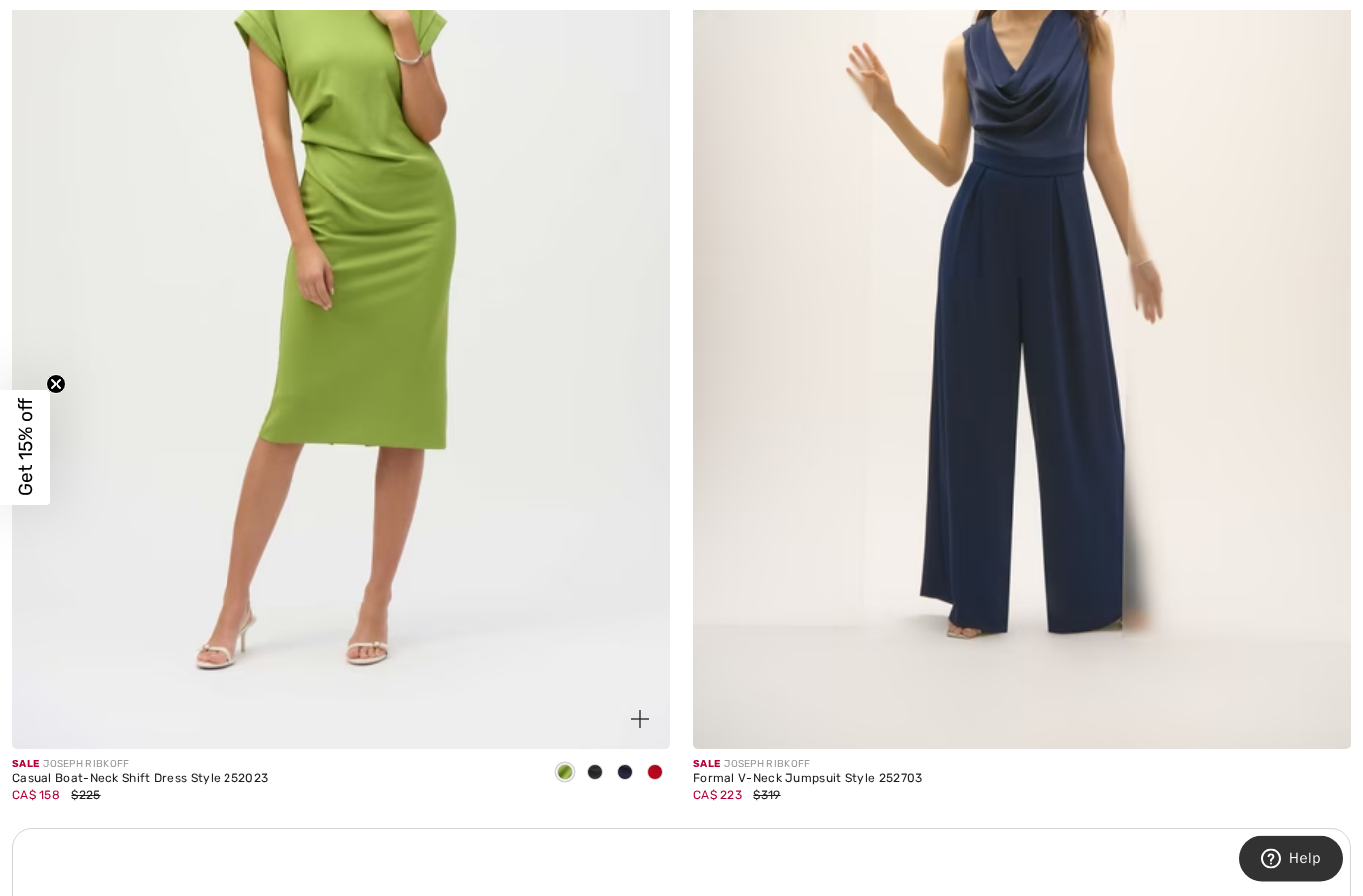 click at bounding box center (655, 774) 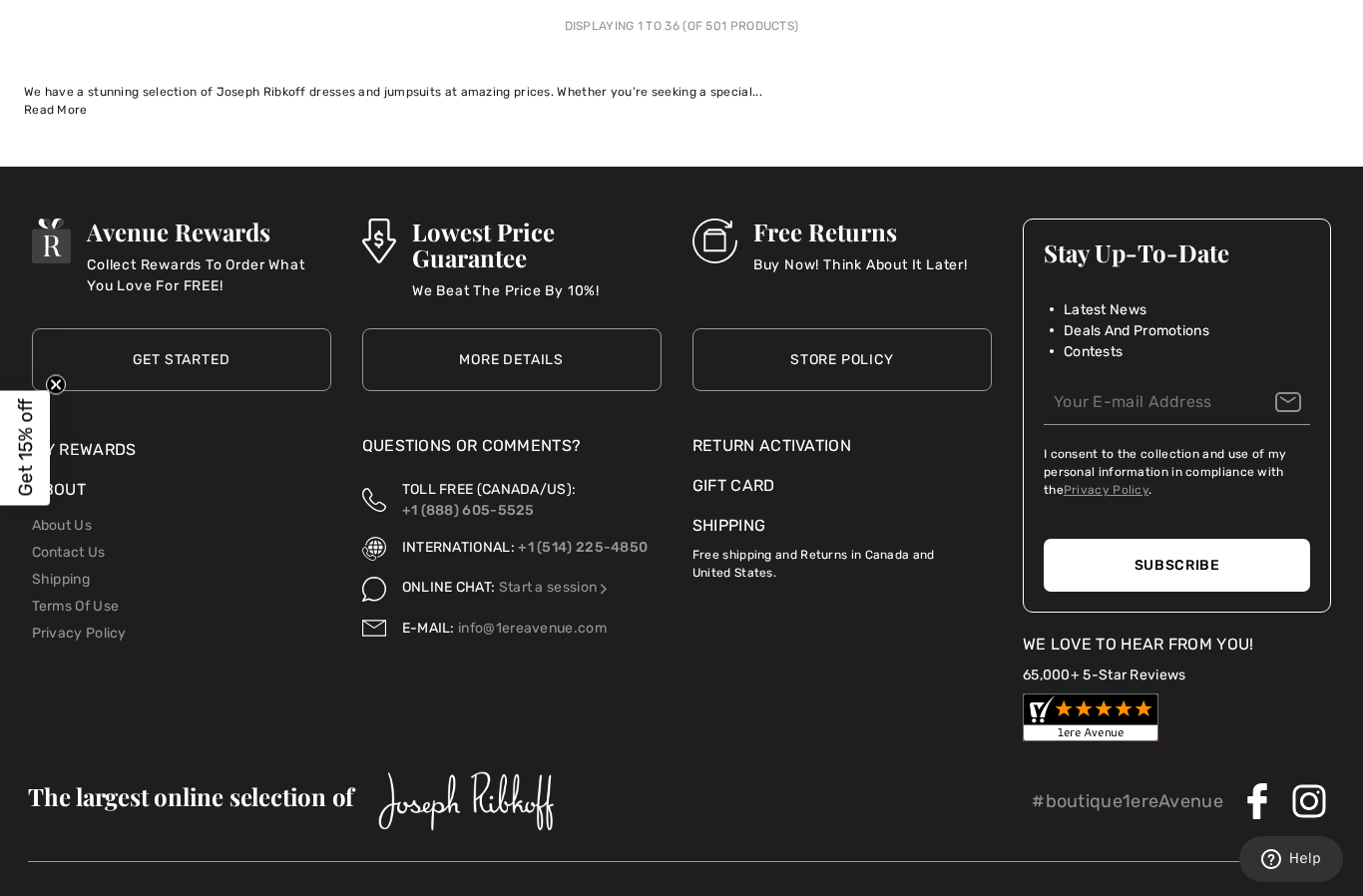 scroll, scrollTop: 19905, scrollLeft: 0, axis: vertical 